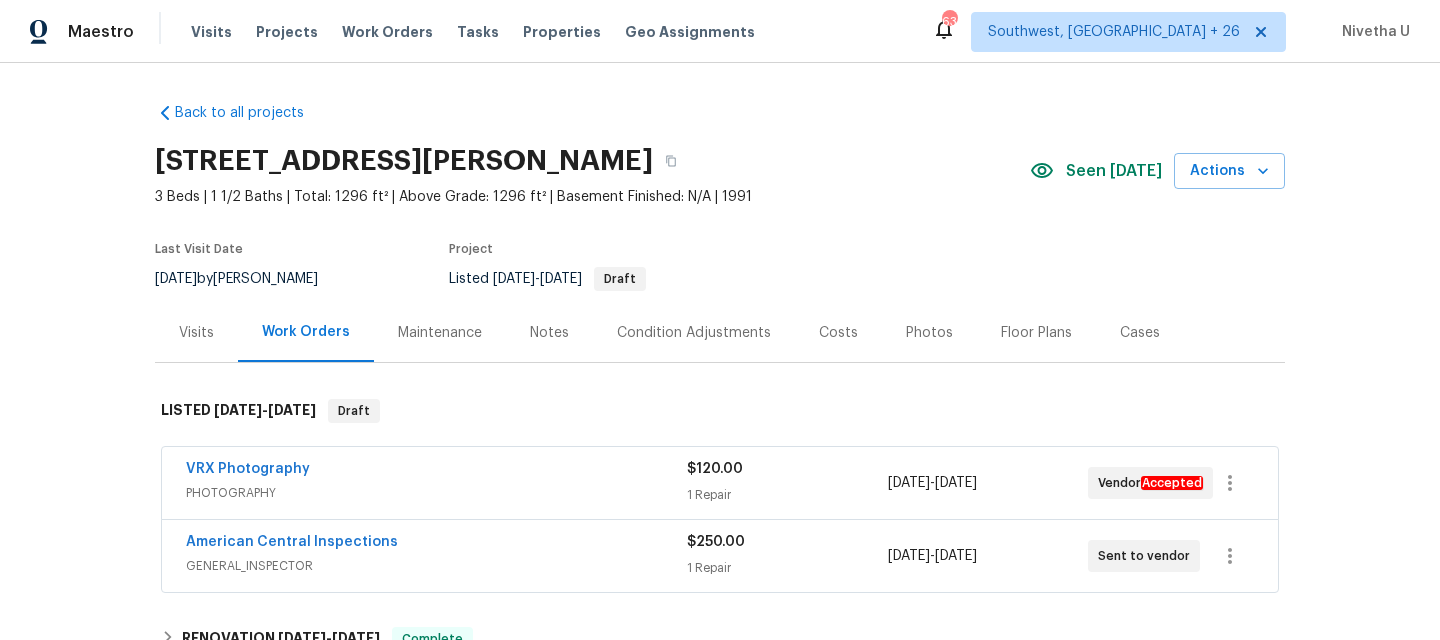 scroll, scrollTop: 0, scrollLeft: 0, axis: both 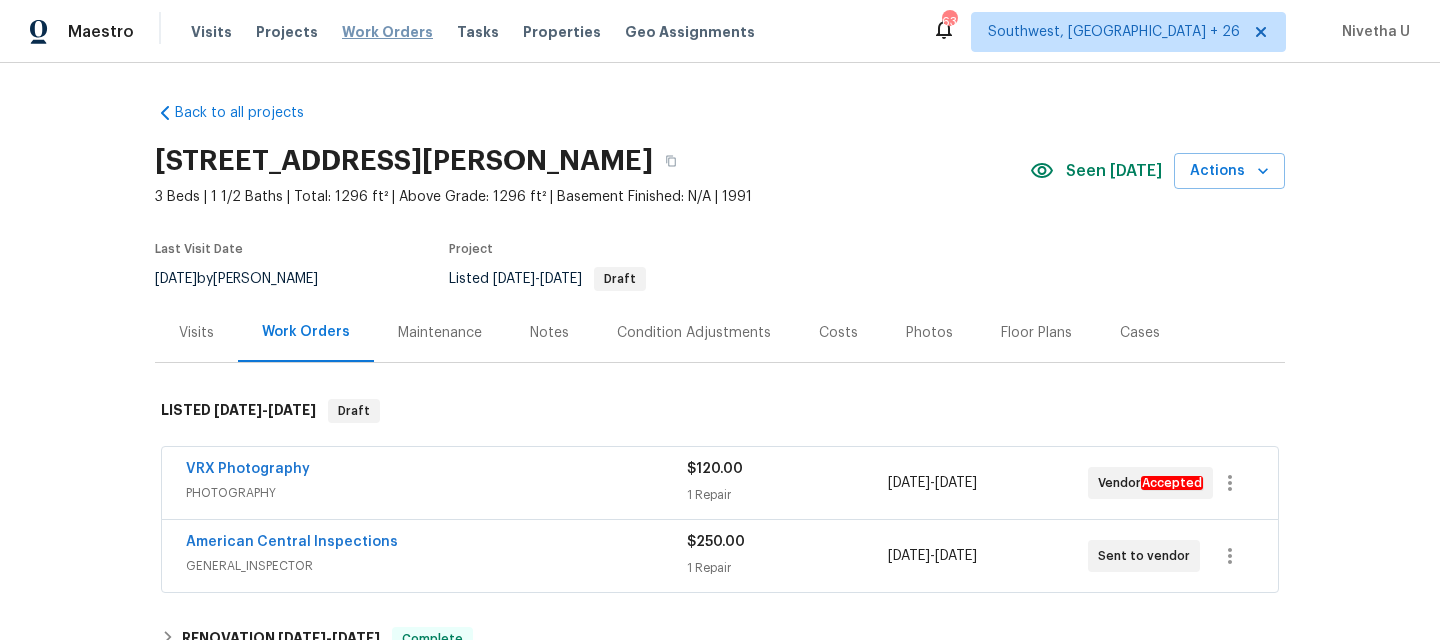click on "Work Orders" at bounding box center [387, 32] 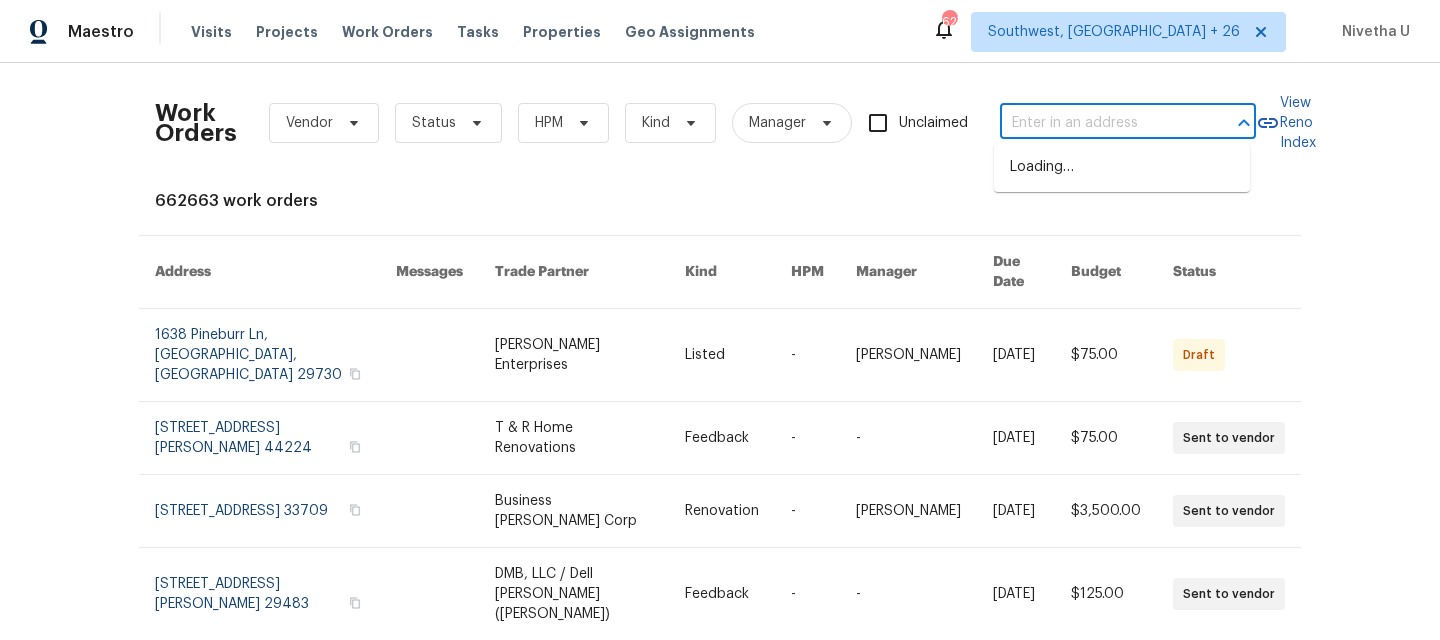 click at bounding box center [1100, 123] 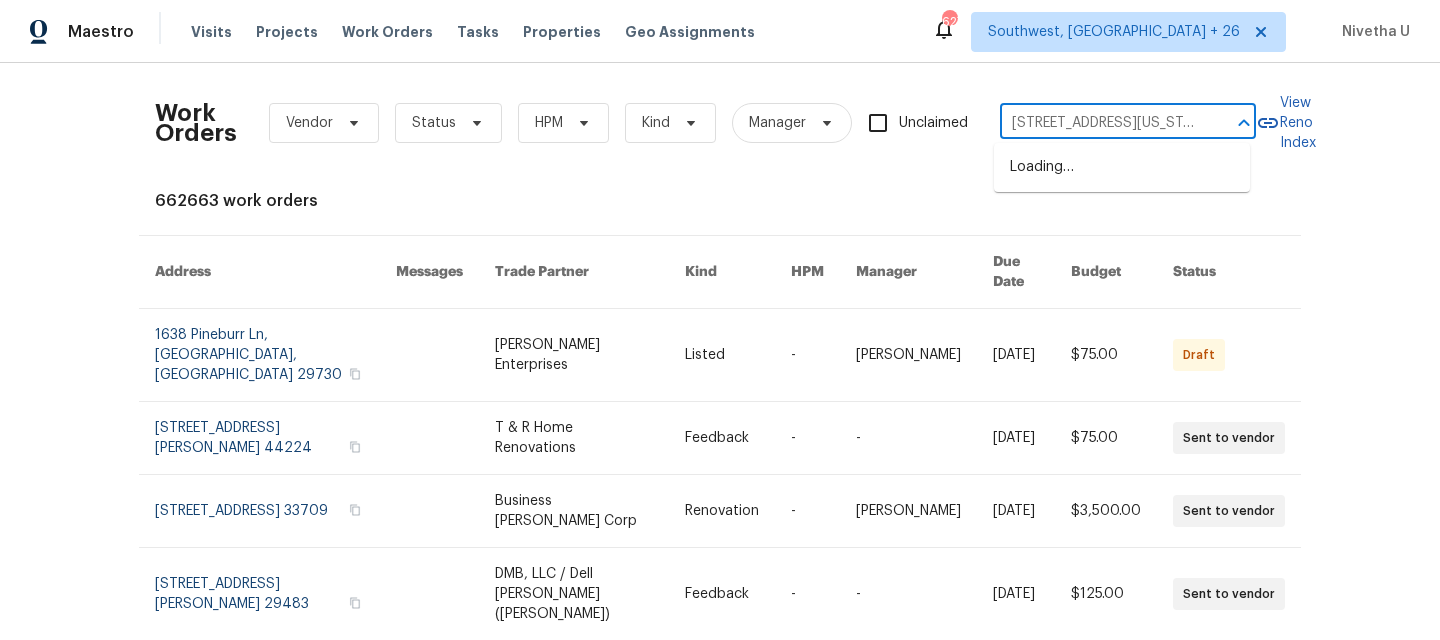 scroll, scrollTop: 0, scrollLeft: 135, axis: horizontal 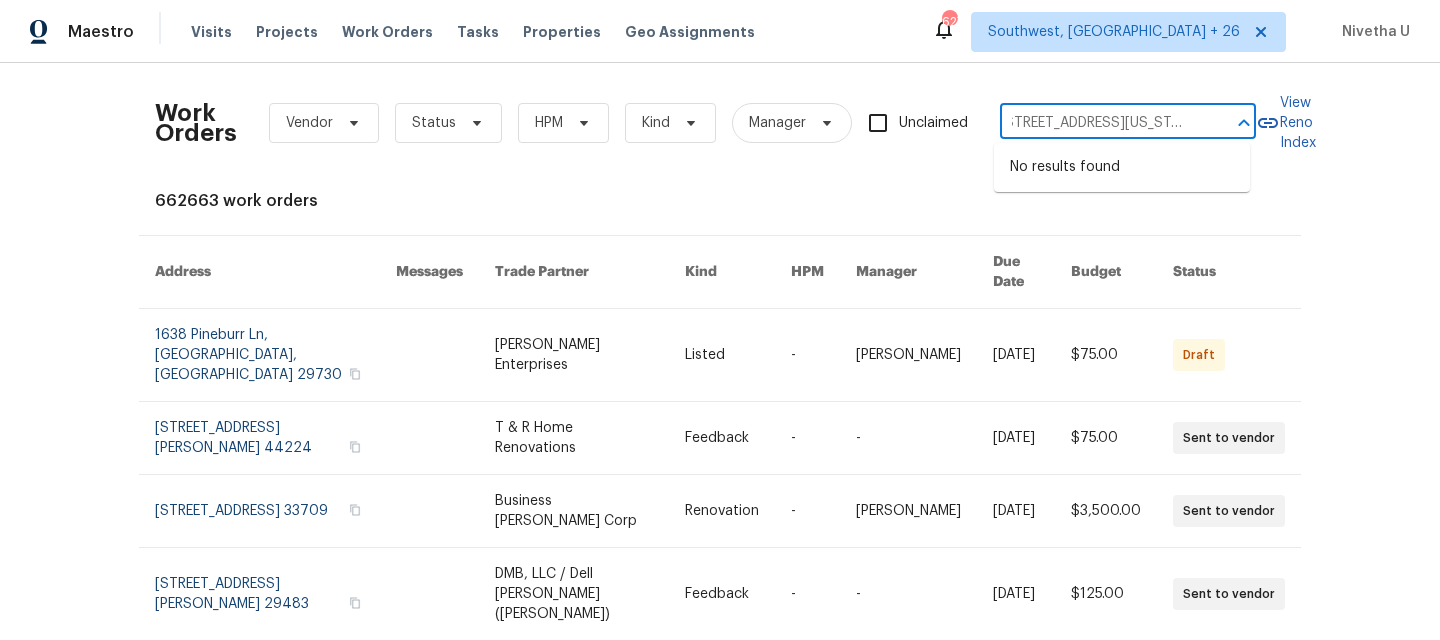 type on "[STREET_ADDRESS][US_STATE]" 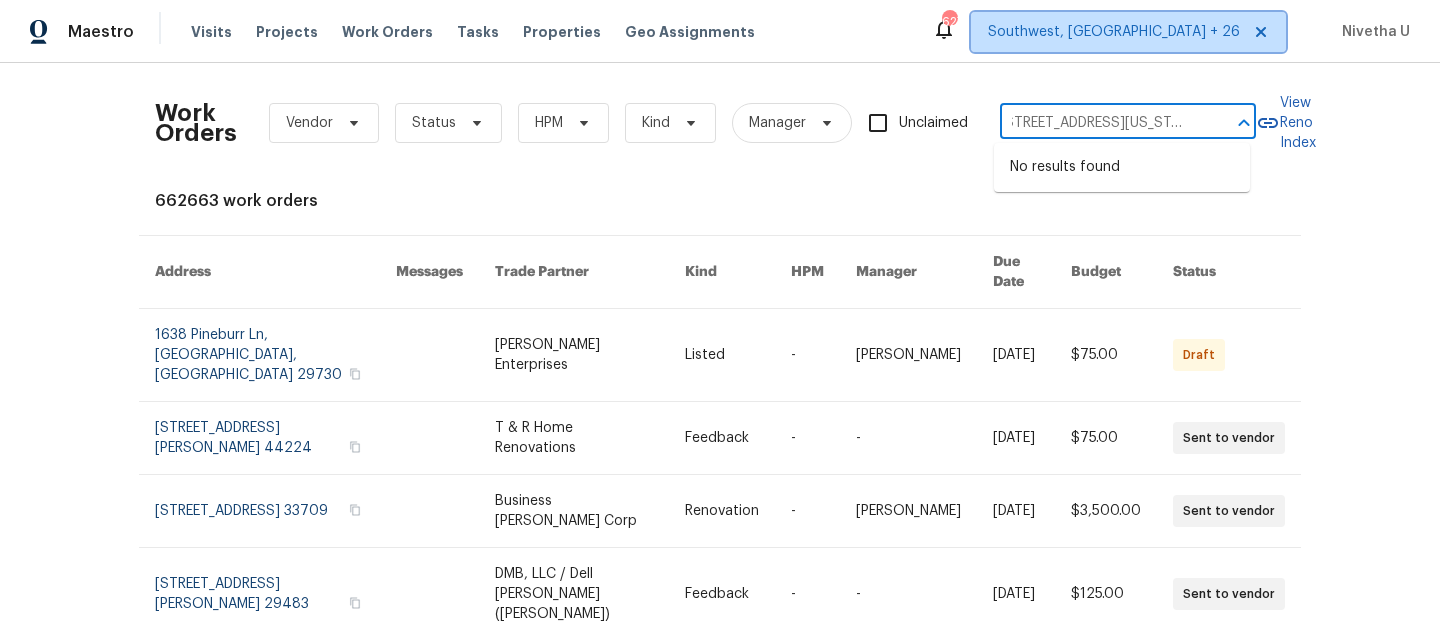 type 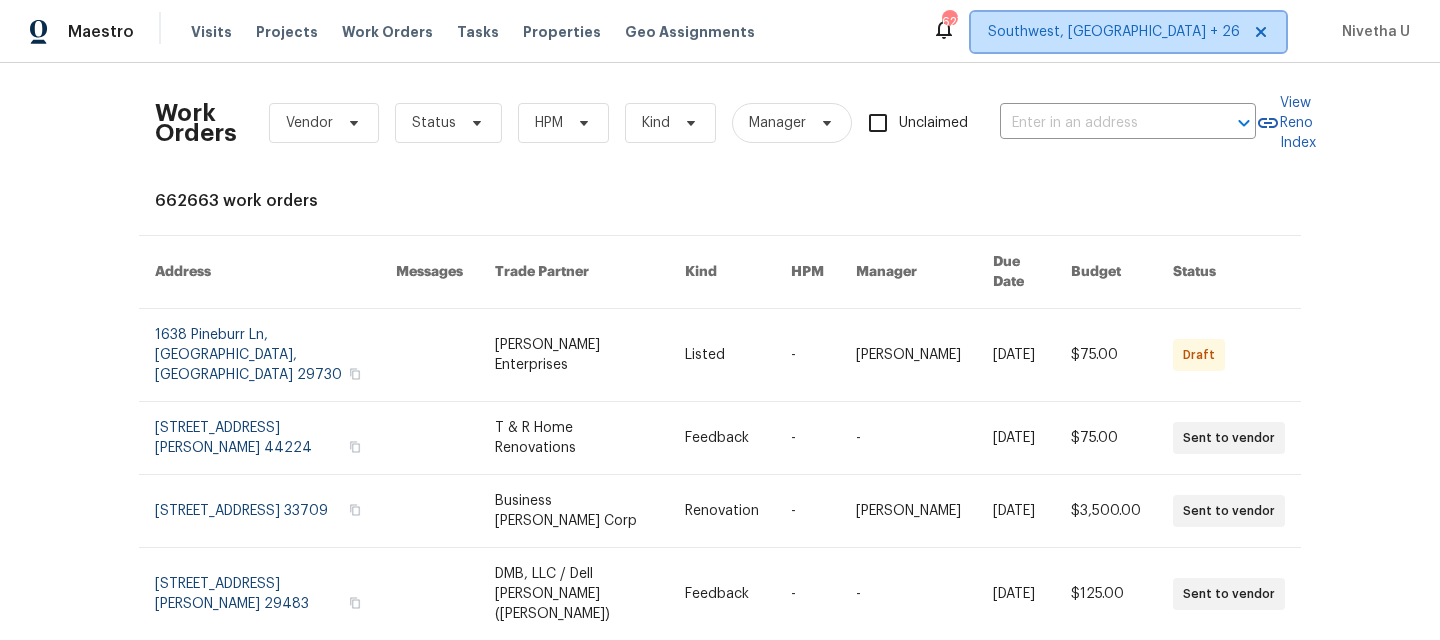 scroll, scrollTop: 0, scrollLeft: 0, axis: both 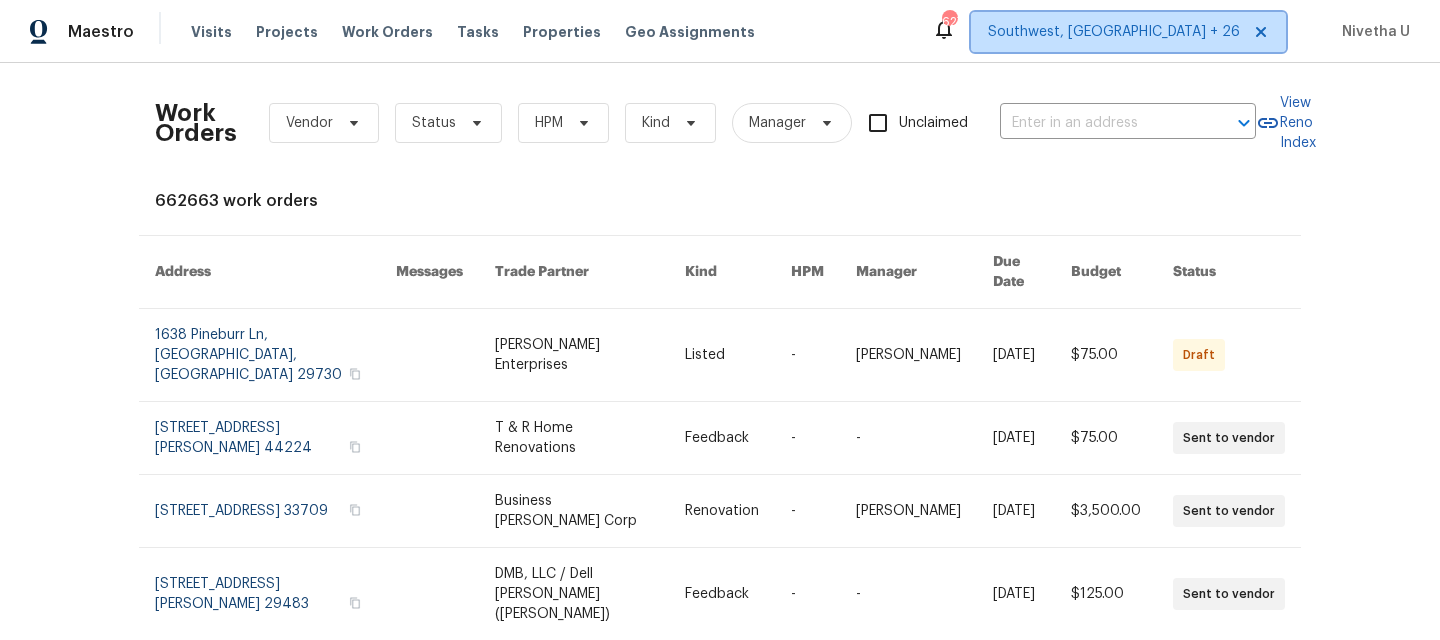 click on "Southwest, [GEOGRAPHIC_DATA] + 26" at bounding box center (1128, 32) 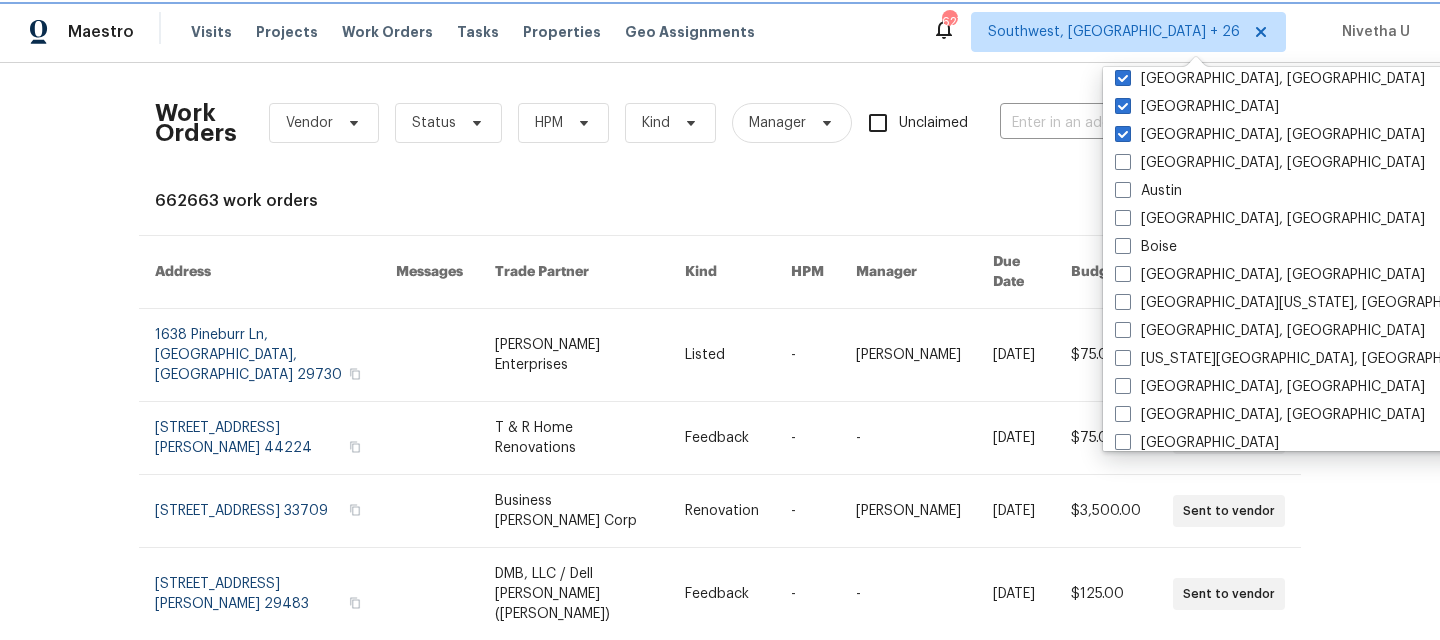 scroll, scrollTop: 704, scrollLeft: 0, axis: vertical 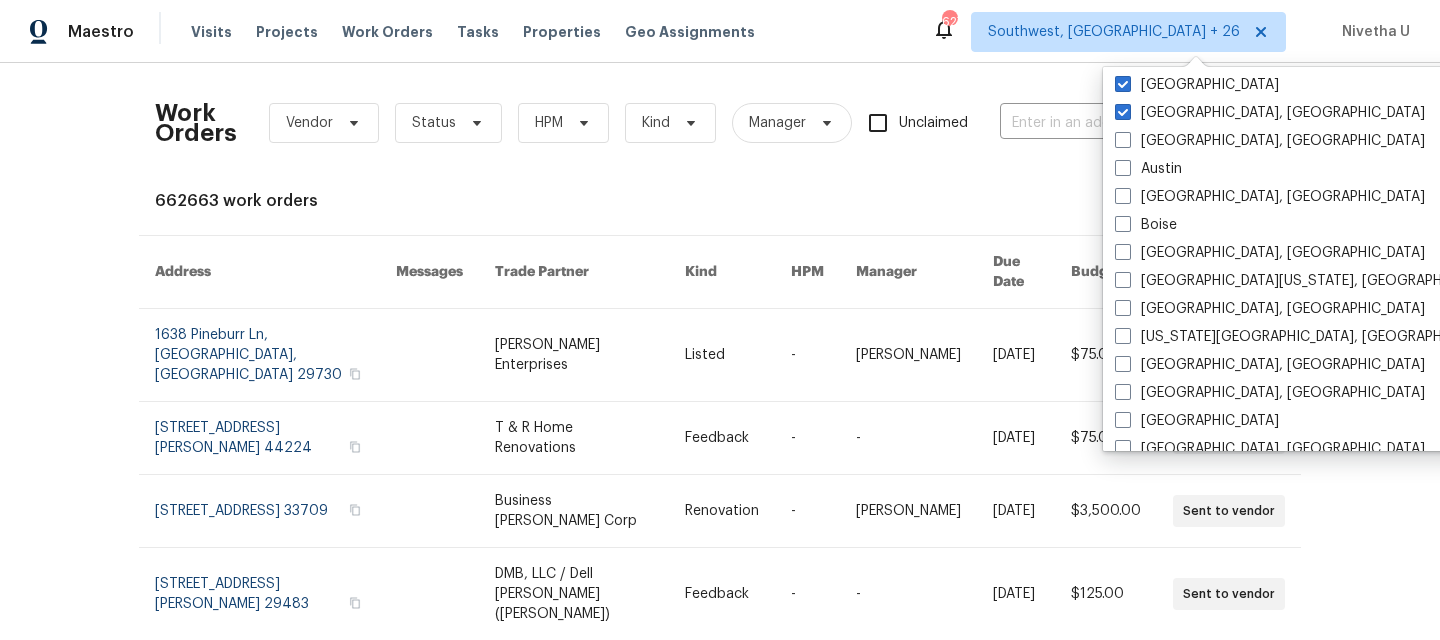 click on "[US_STATE][GEOGRAPHIC_DATA], [GEOGRAPHIC_DATA]" at bounding box center (1307, 337) 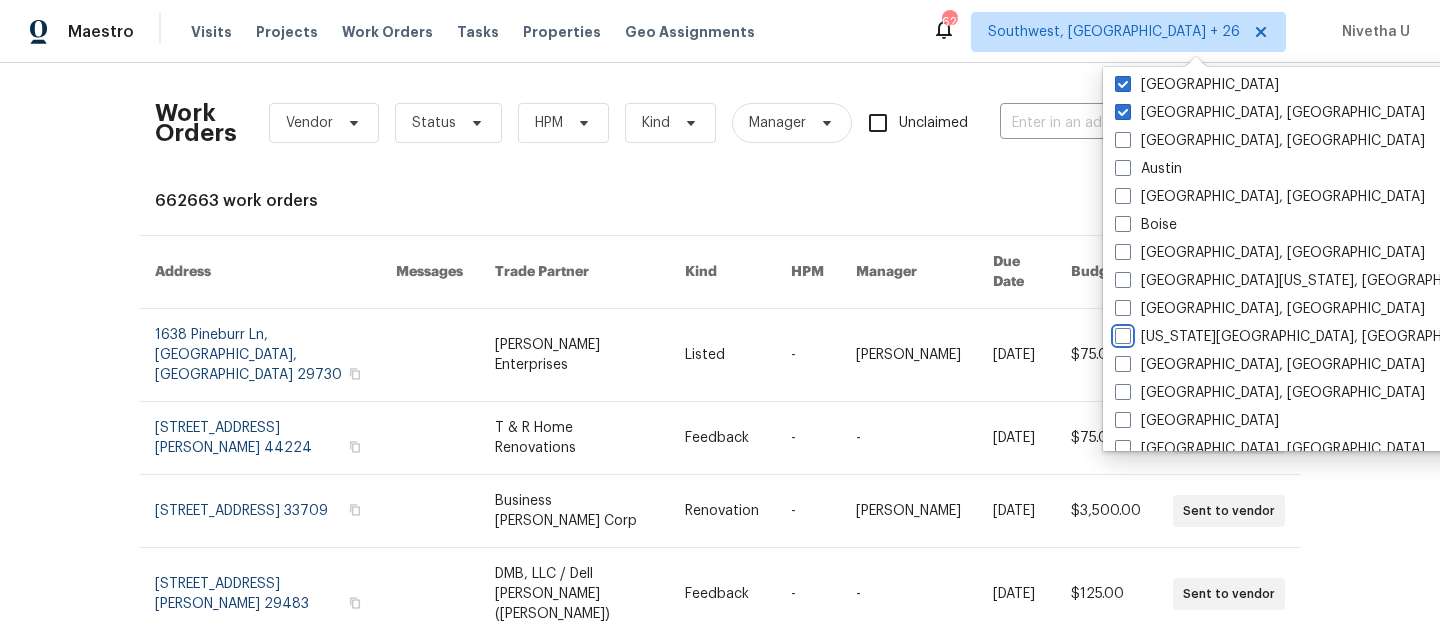 click on "[US_STATE][GEOGRAPHIC_DATA], [GEOGRAPHIC_DATA]" at bounding box center [1121, 333] 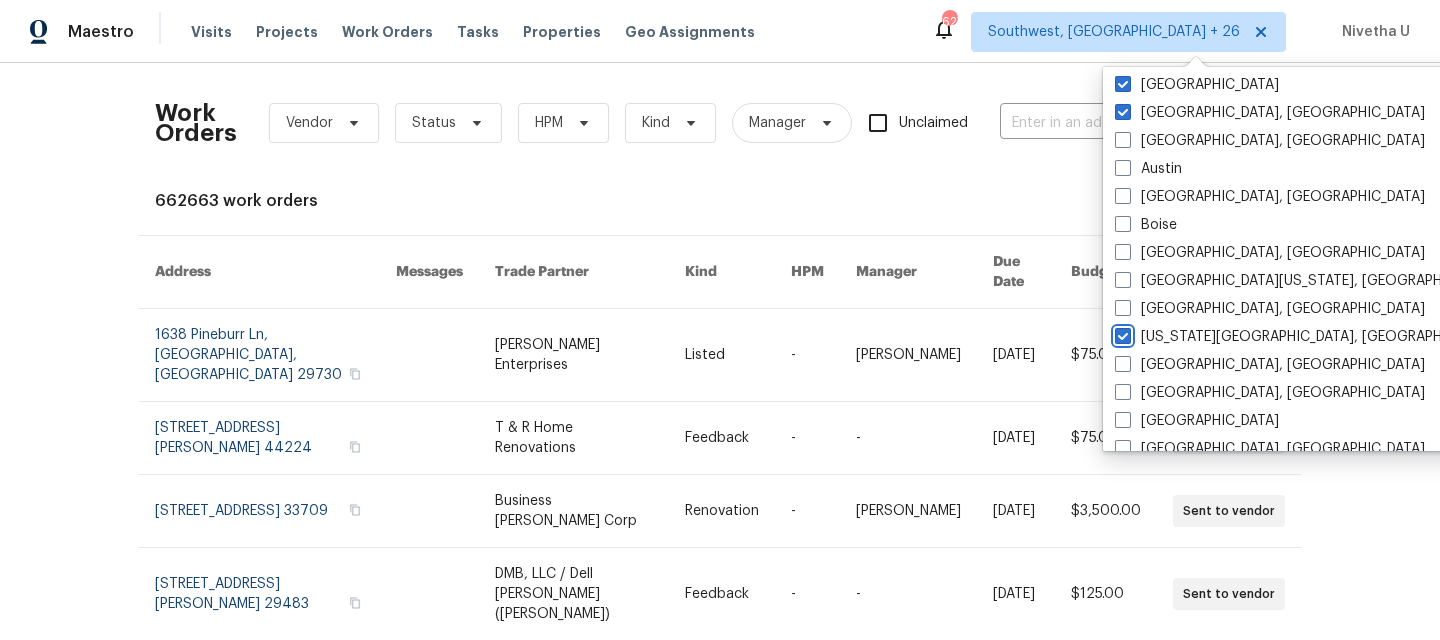 checkbox on "true" 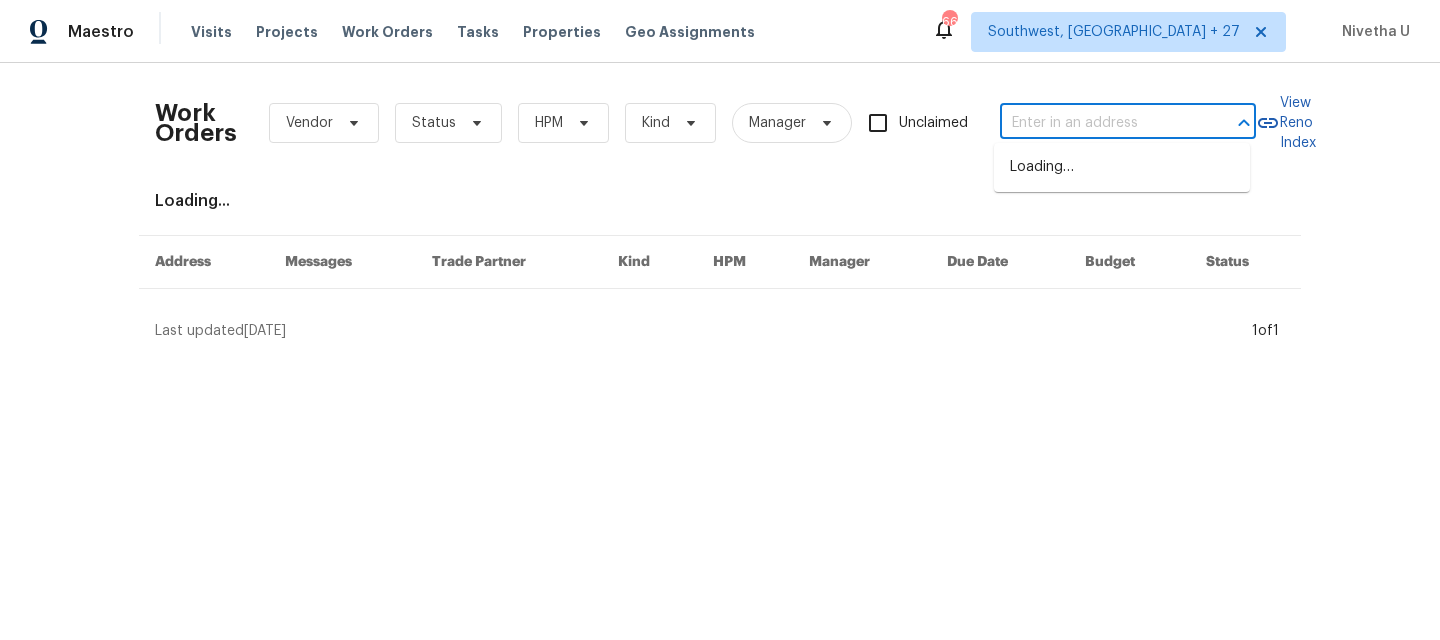 click at bounding box center (1100, 123) 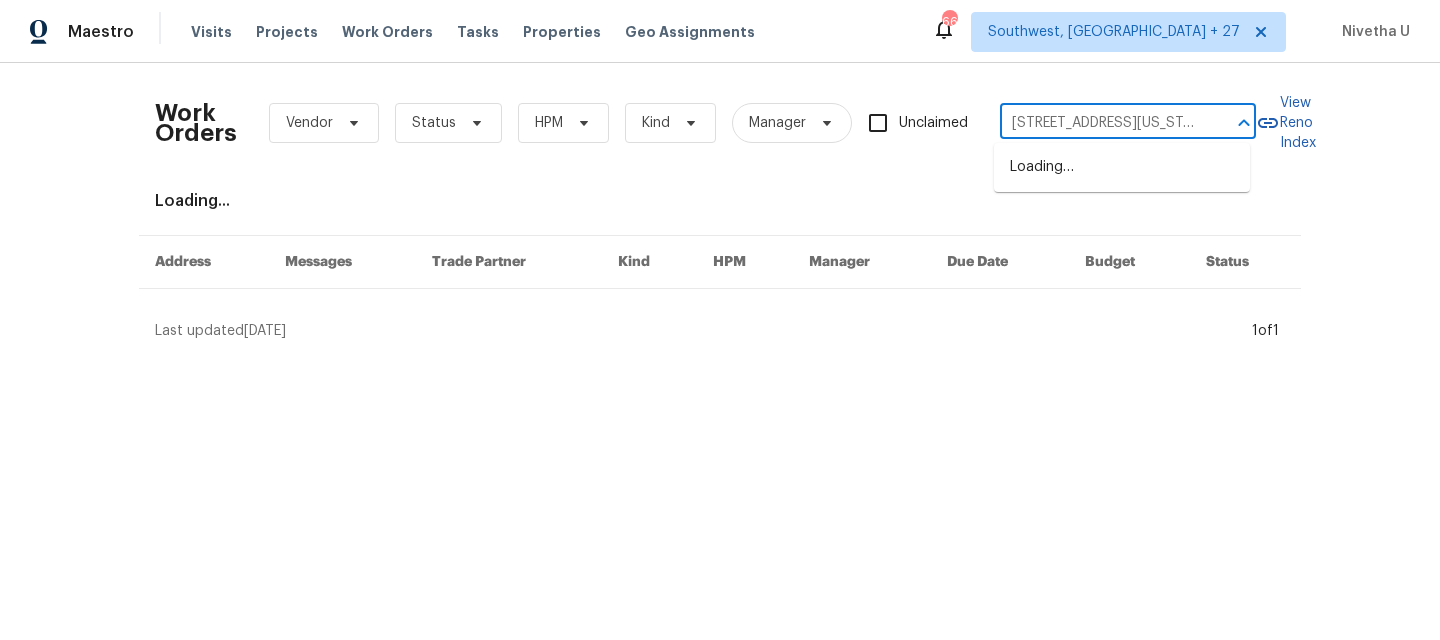 scroll, scrollTop: 0, scrollLeft: 135, axis: horizontal 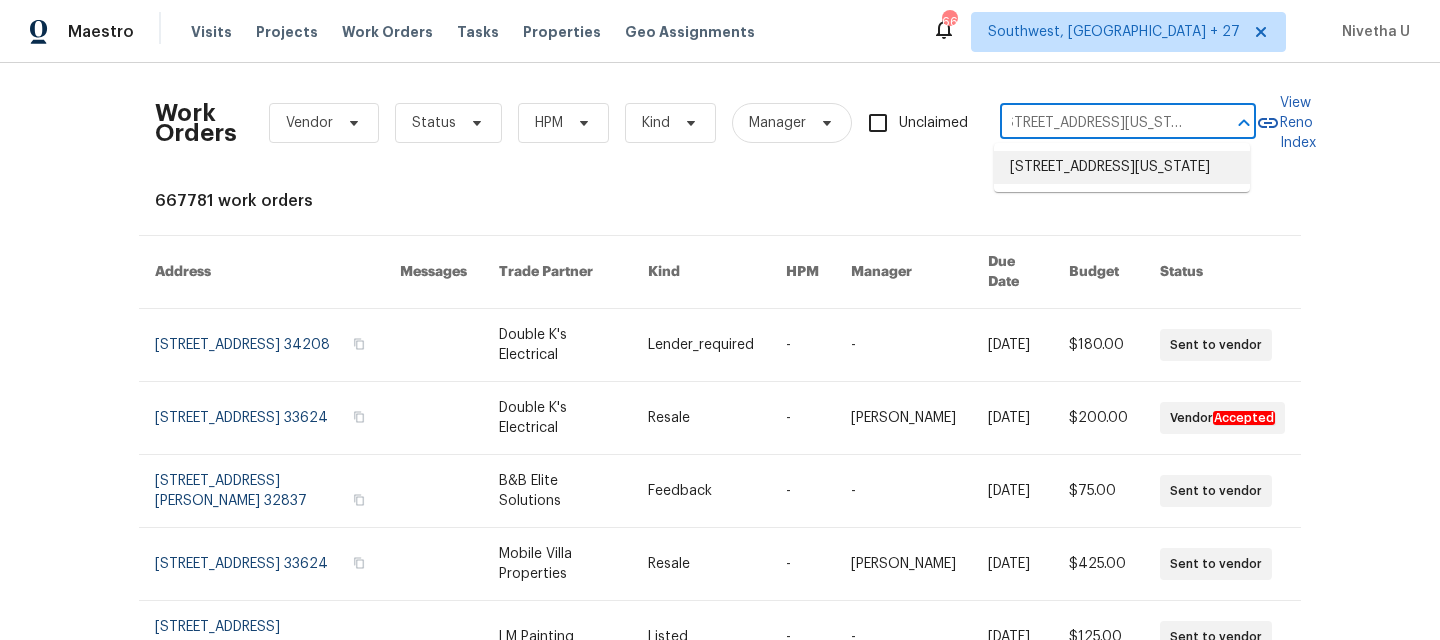 click on "[STREET_ADDRESS][US_STATE]" at bounding box center [1122, 167] 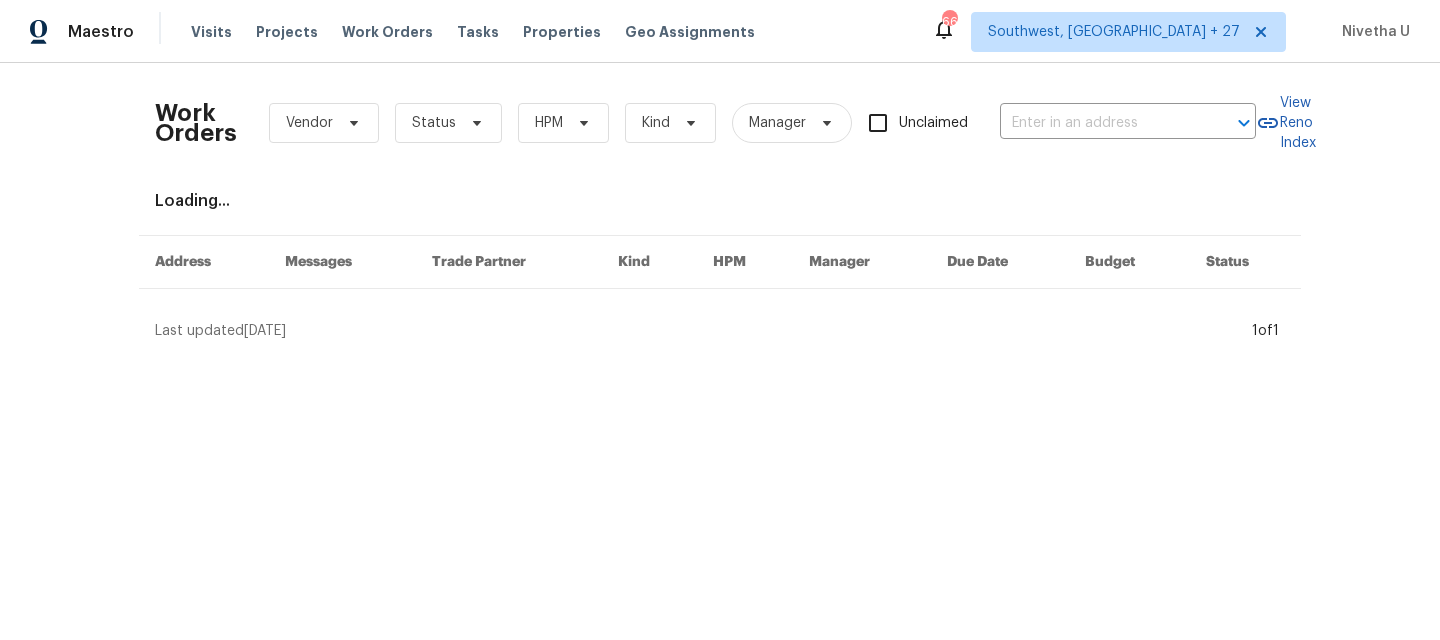 type on "[STREET_ADDRESS][US_STATE]" 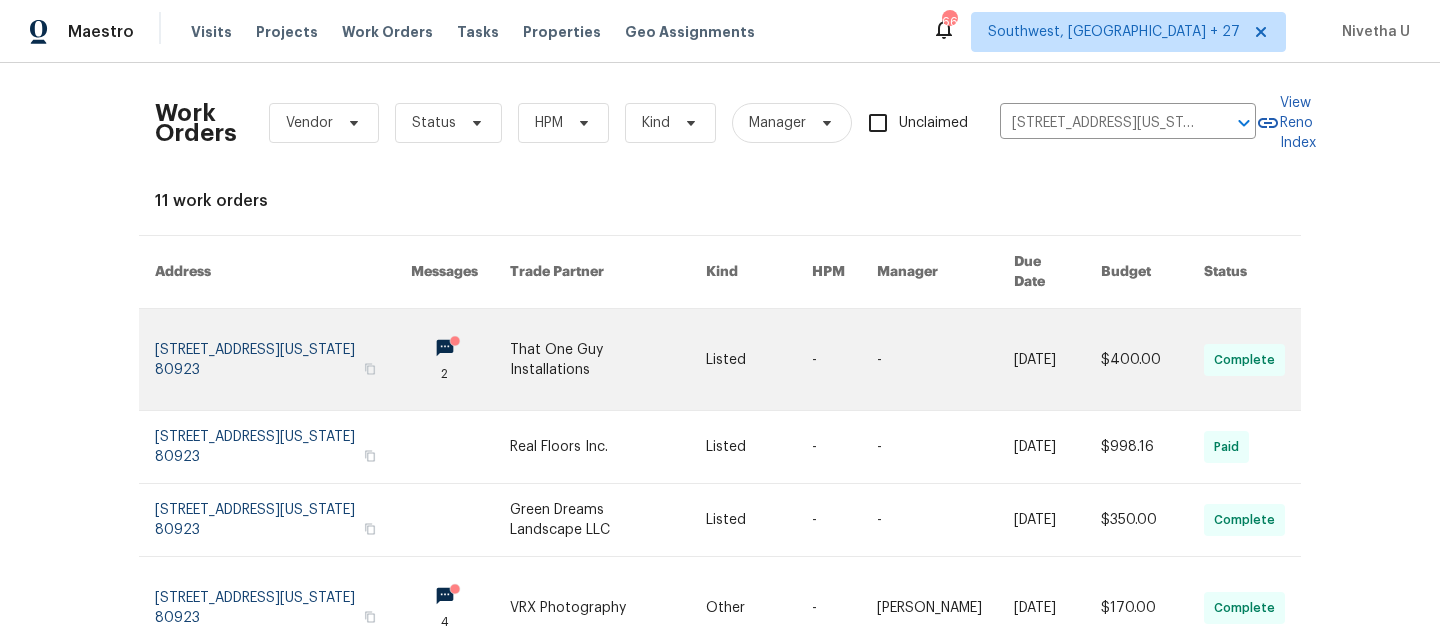 click at bounding box center (283, 359) 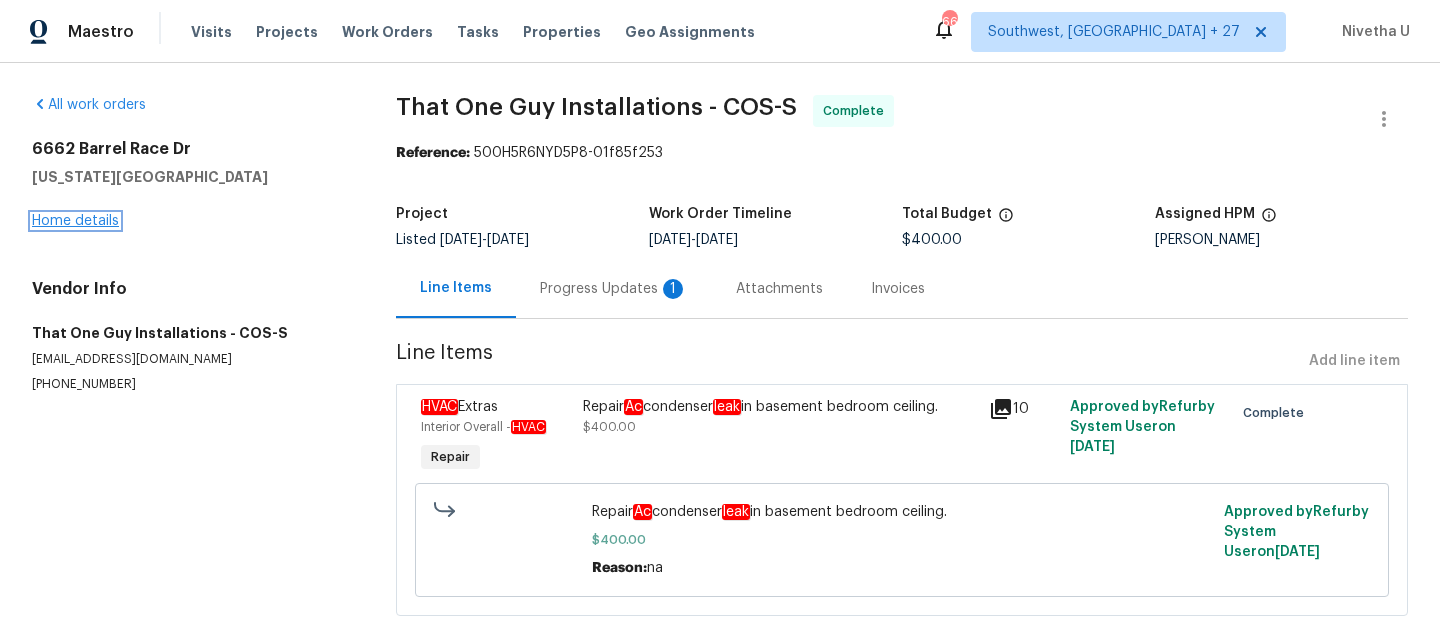 click on "Home details" at bounding box center (75, 221) 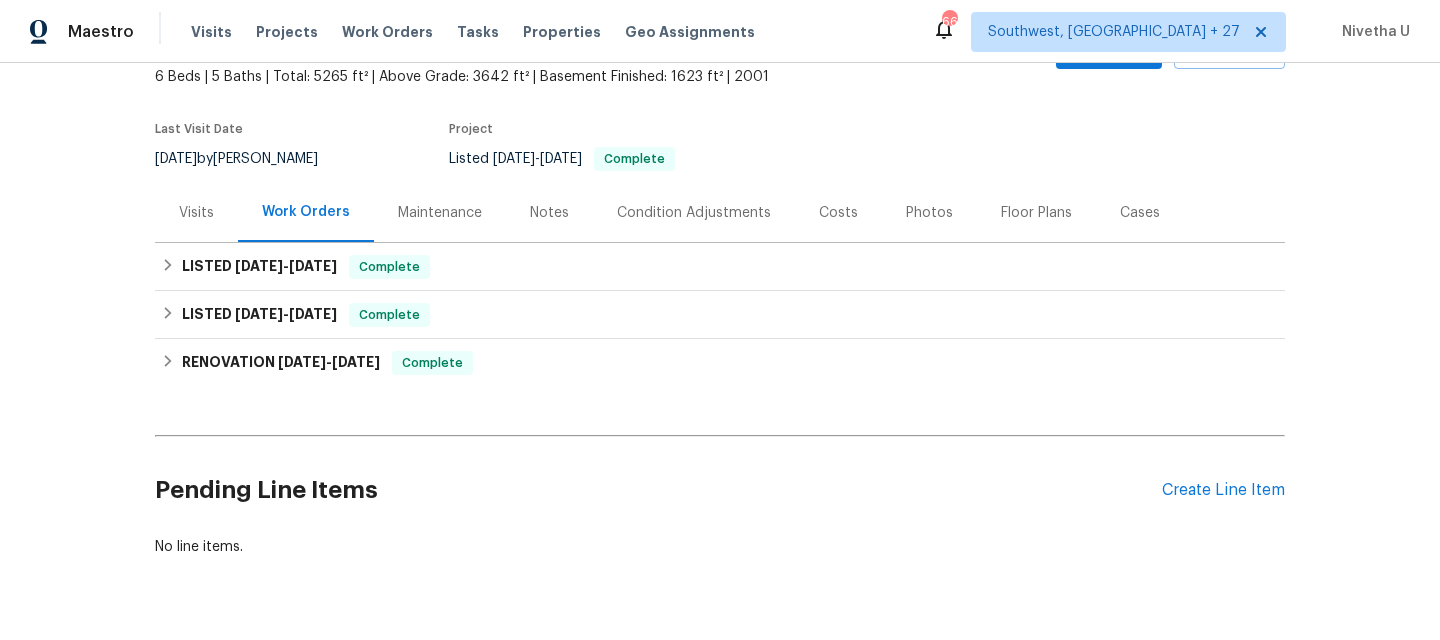 scroll, scrollTop: 122, scrollLeft: 0, axis: vertical 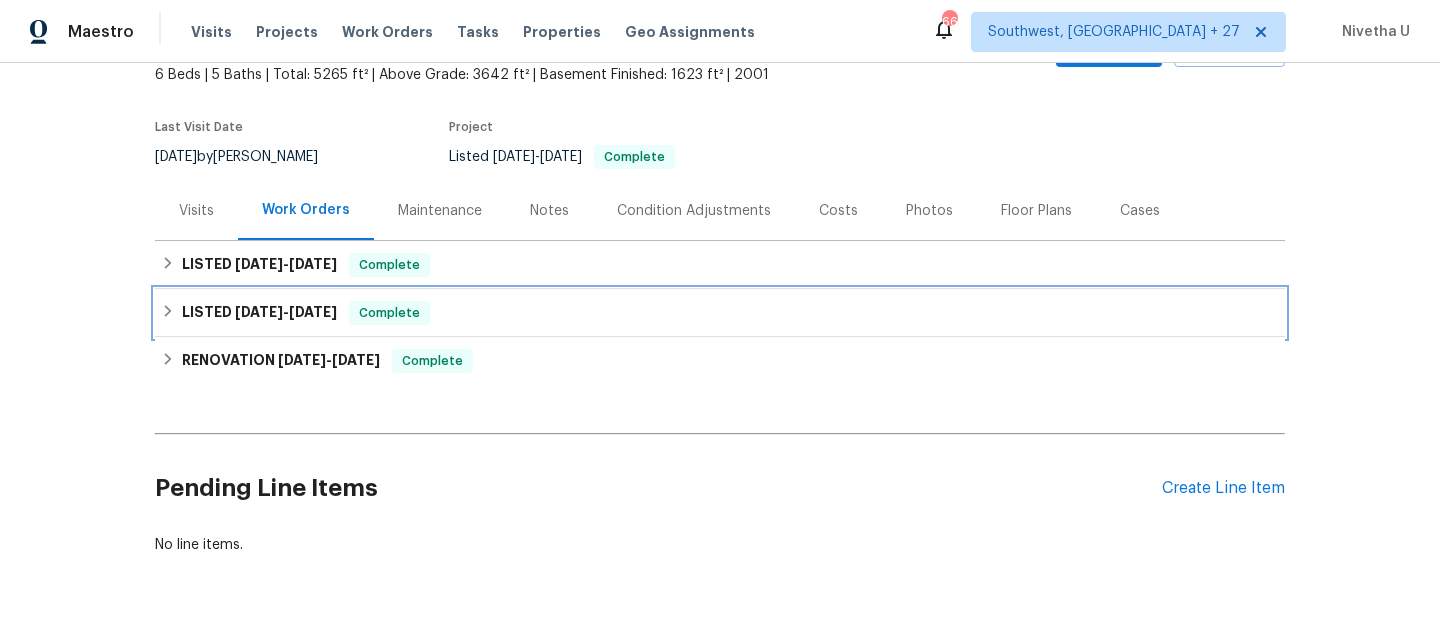 click on "LISTED   [DATE]  -  [DATE] Complete" at bounding box center [720, 313] 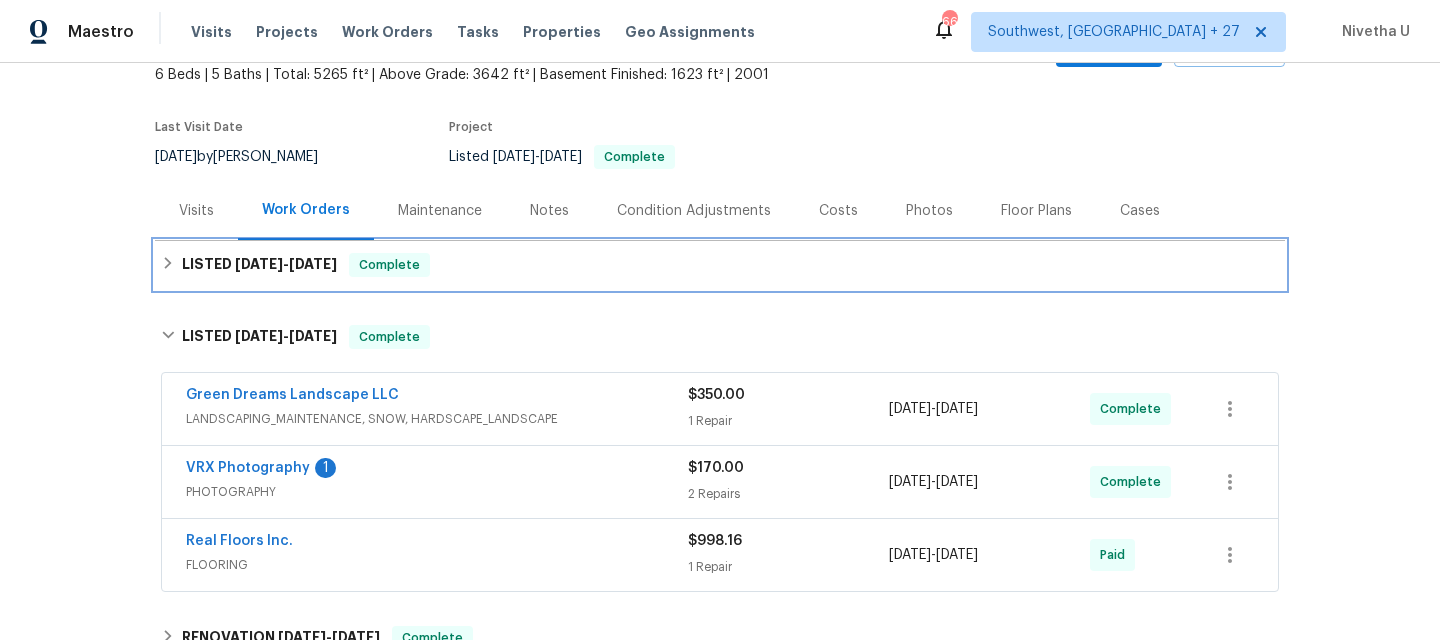 click on "LISTED   [DATE]  -  [DATE] Complete" at bounding box center (720, 265) 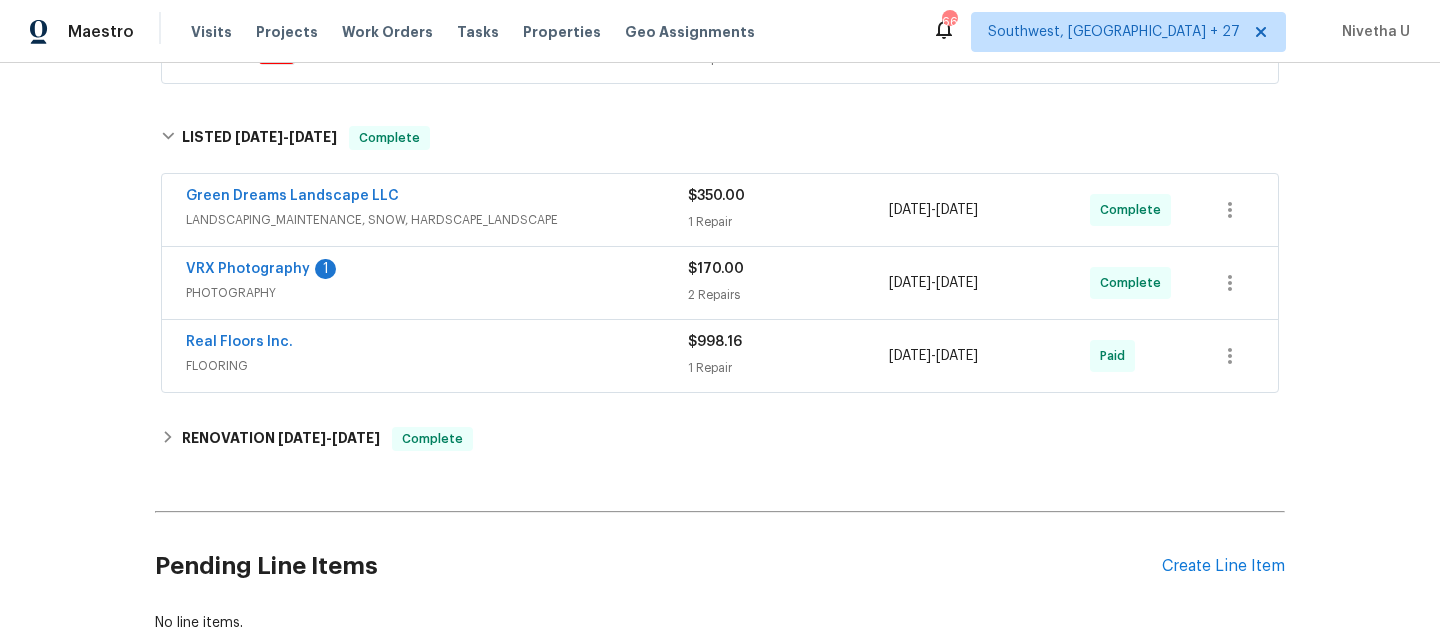 scroll, scrollTop: 455, scrollLeft: 0, axis: vertical 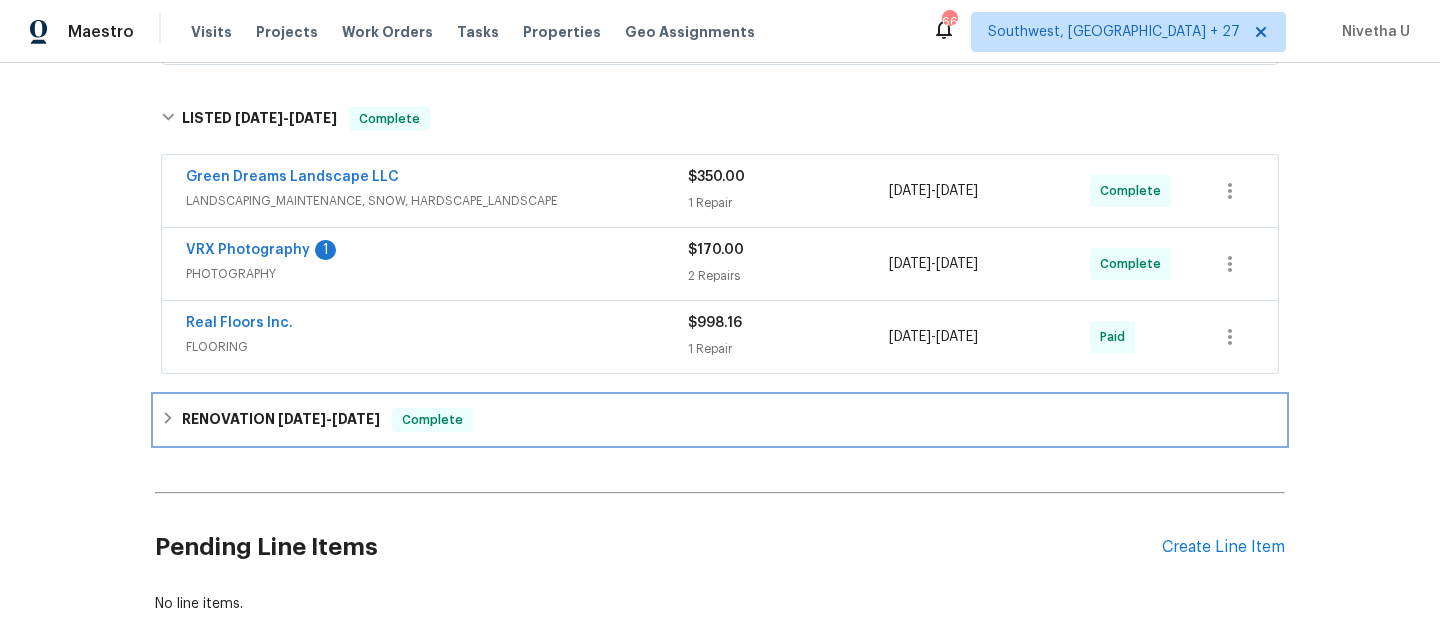 click on "RENOVATION   [DATE]  -  [DATE] Complete" at bounding box center [720, 420] 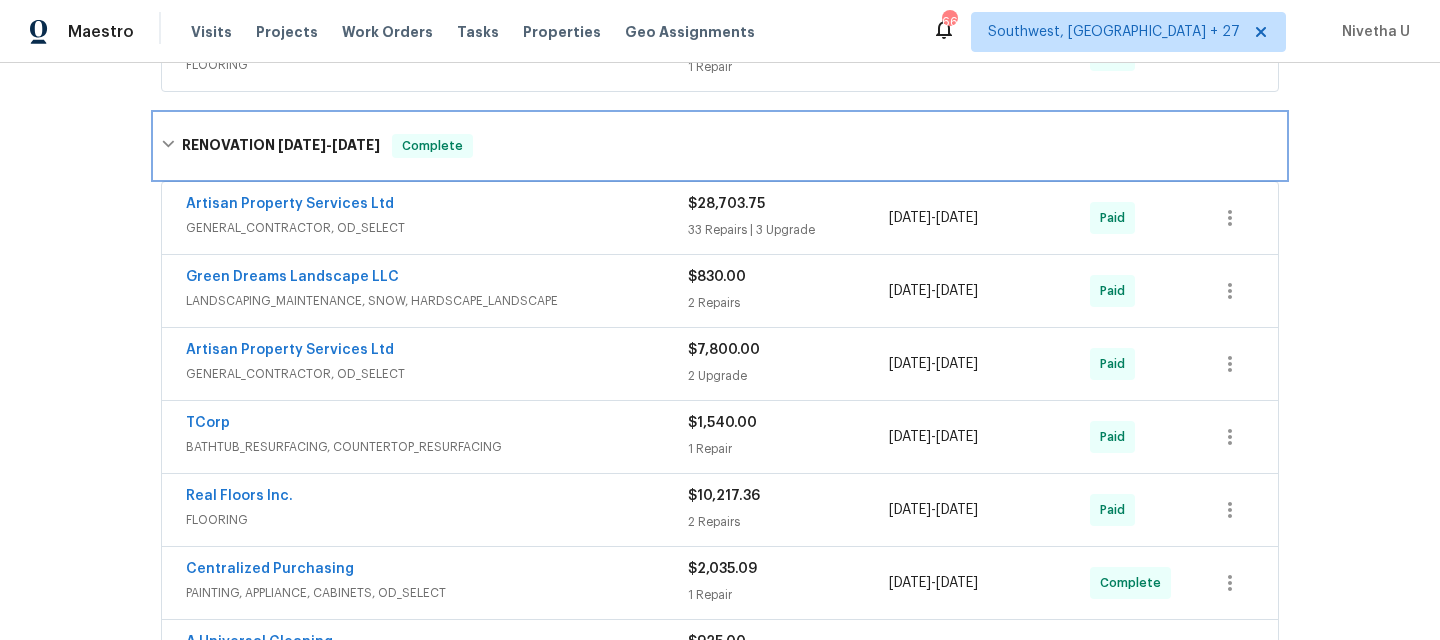 scroll, scrollTop: 701, scrollLeft: 0, axis: vertical 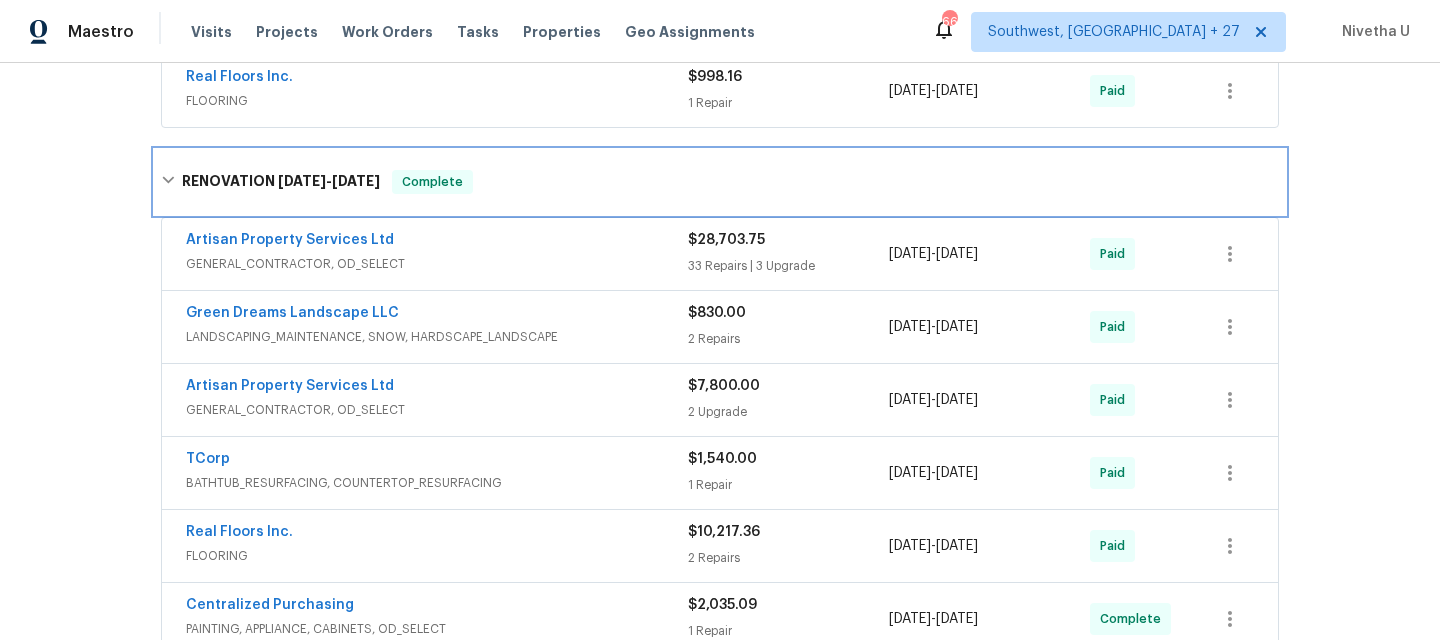click on "RENOVATION   [DATE]  -  [DATE] Complete" at bounding box center (720, 182) 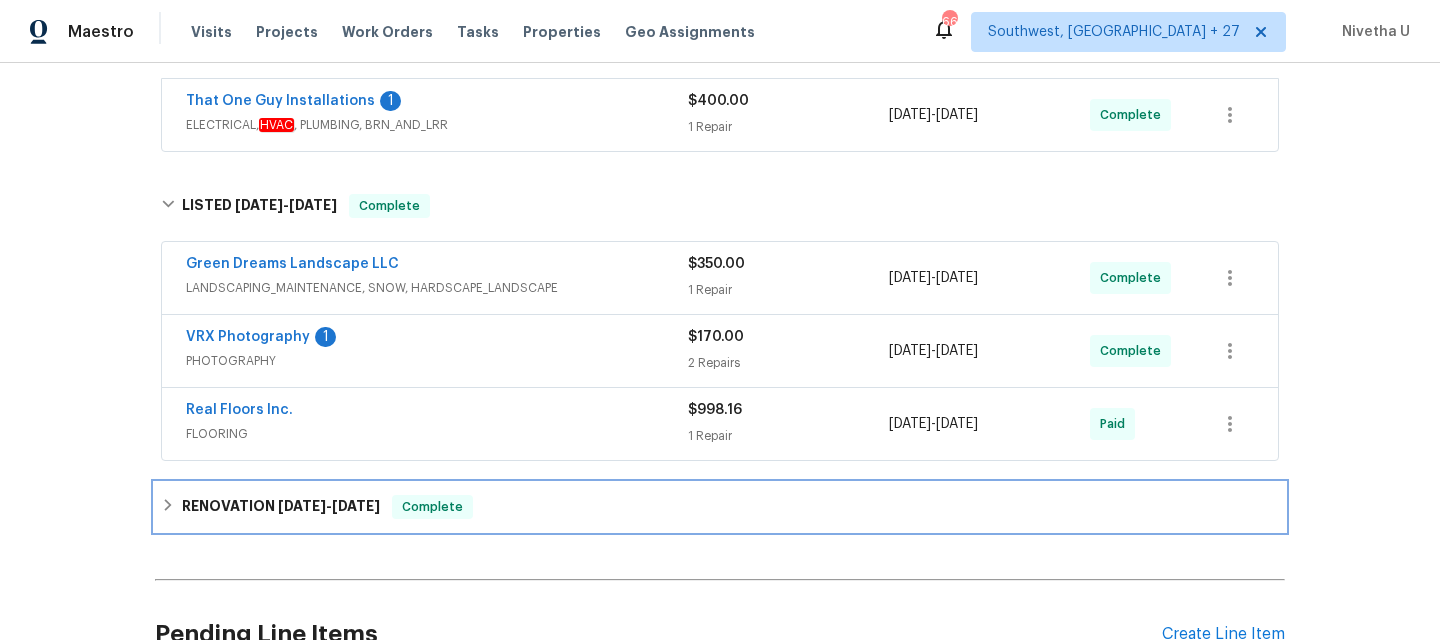 scroll, scrollTop: 366, scrollLeft: 0, axis: vertical 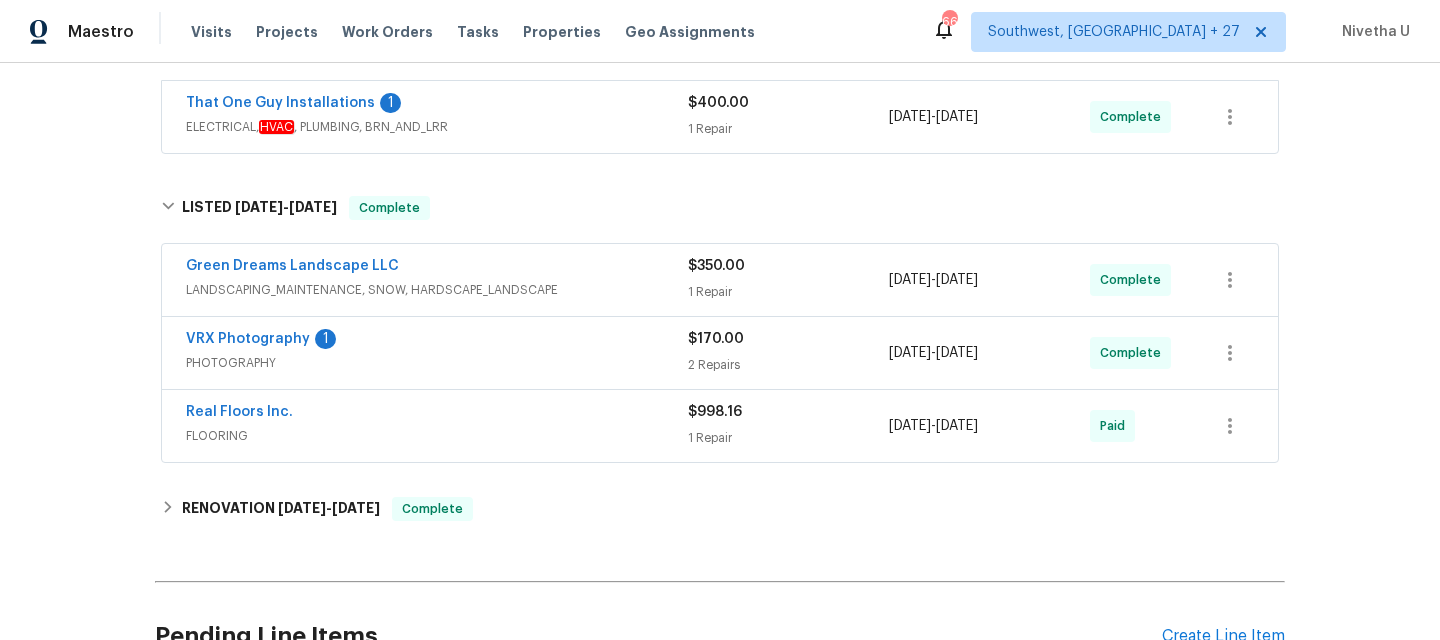 click on "FLOORING" at bounding box center (437, 436) 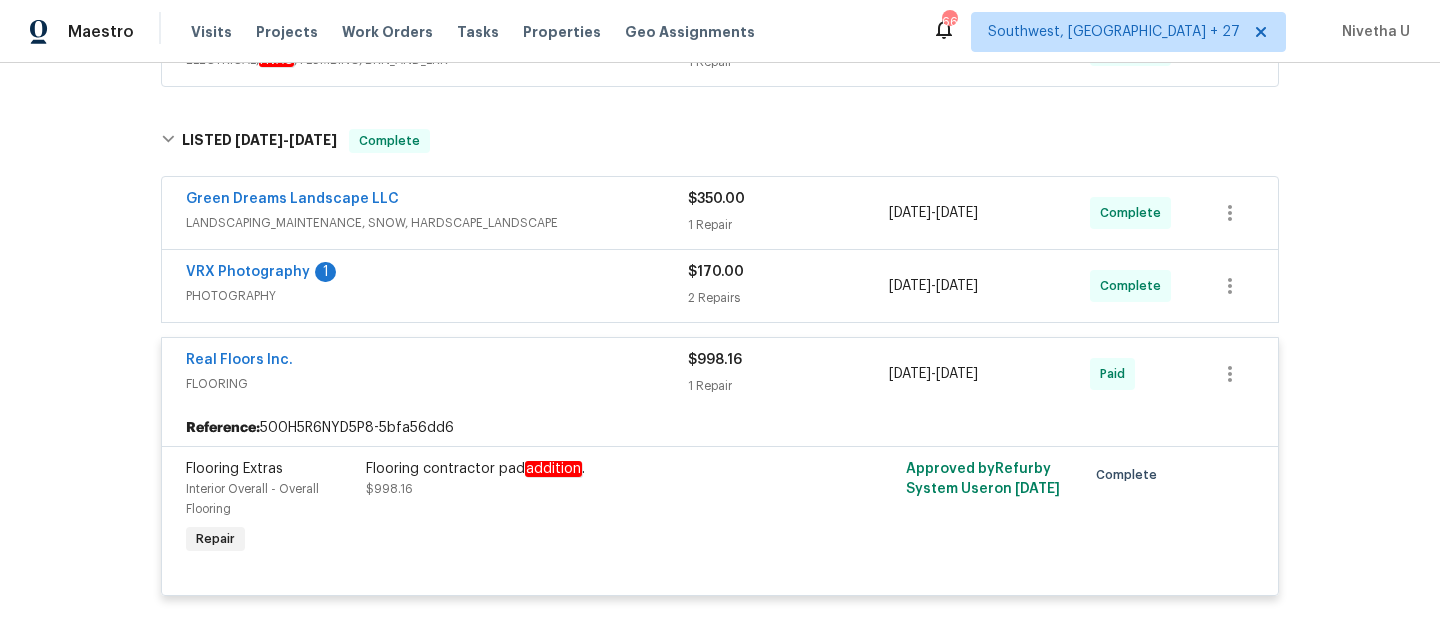 scroll, scrollTop: 432, scrollLeft: 0, axis: vertical 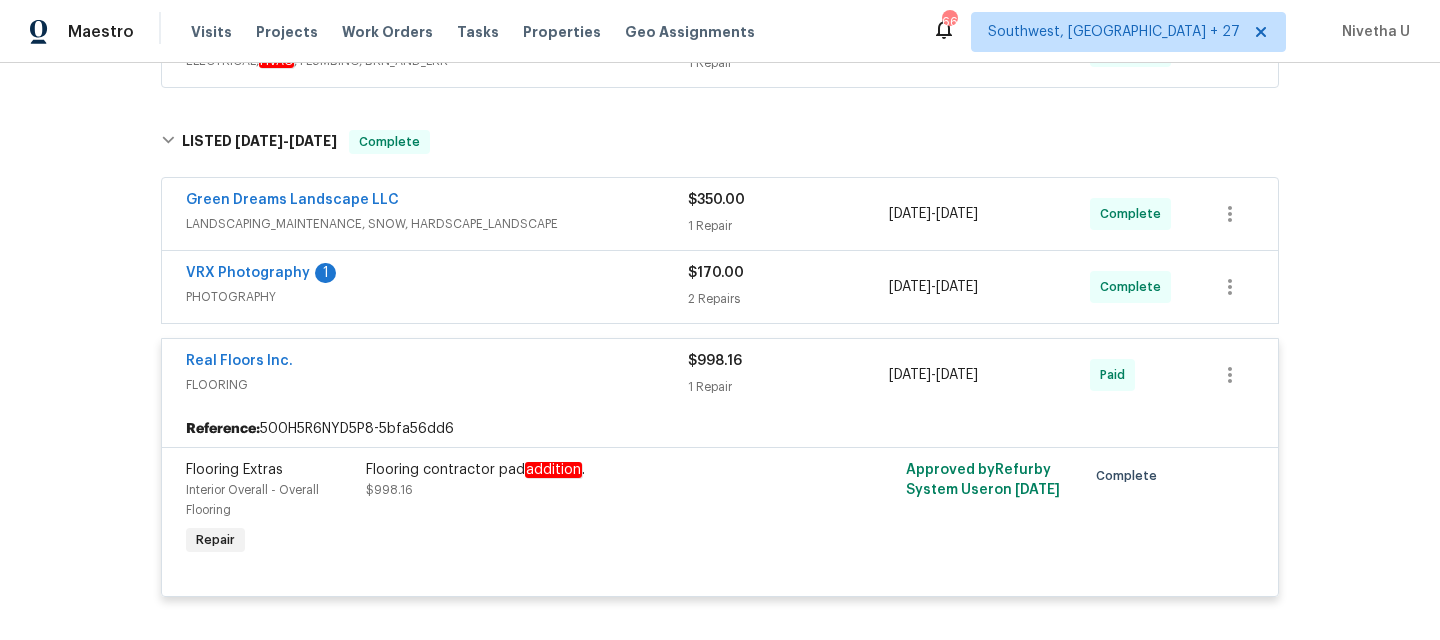 click on "FLOORING" at bounding box center [437, 385] 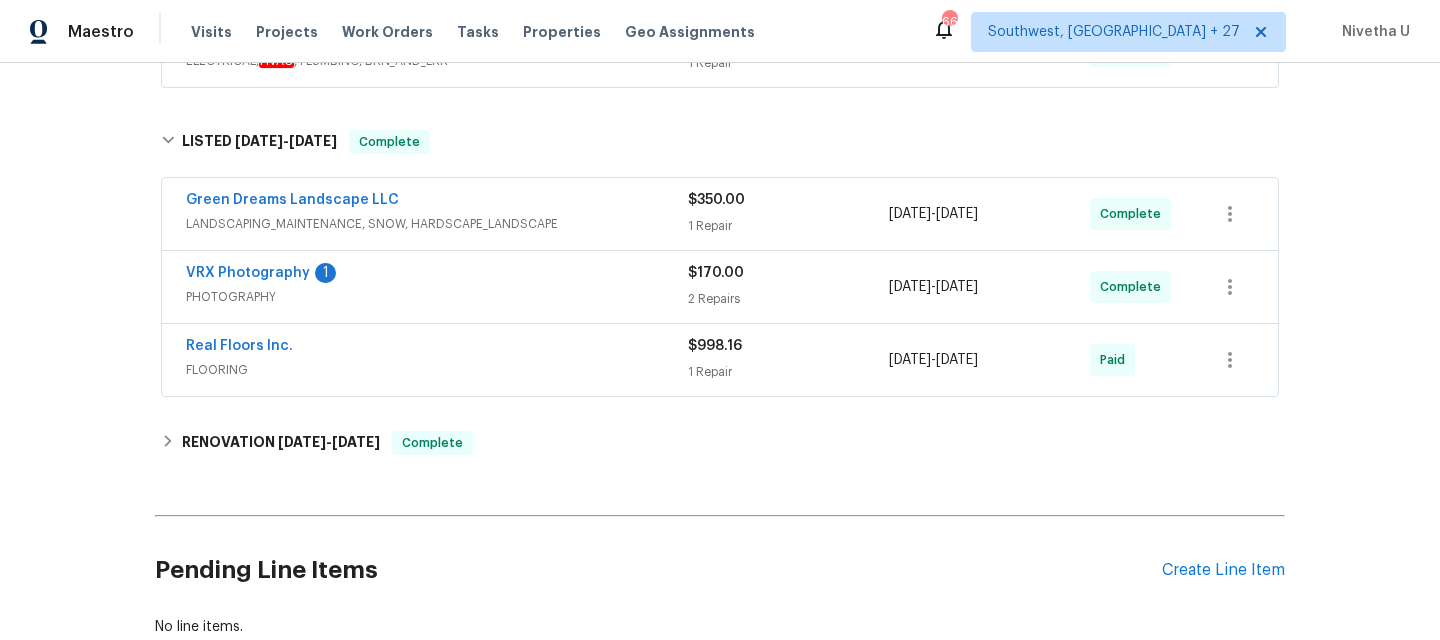 click on "VRX Photography 1" at bounding box center (437, 275) 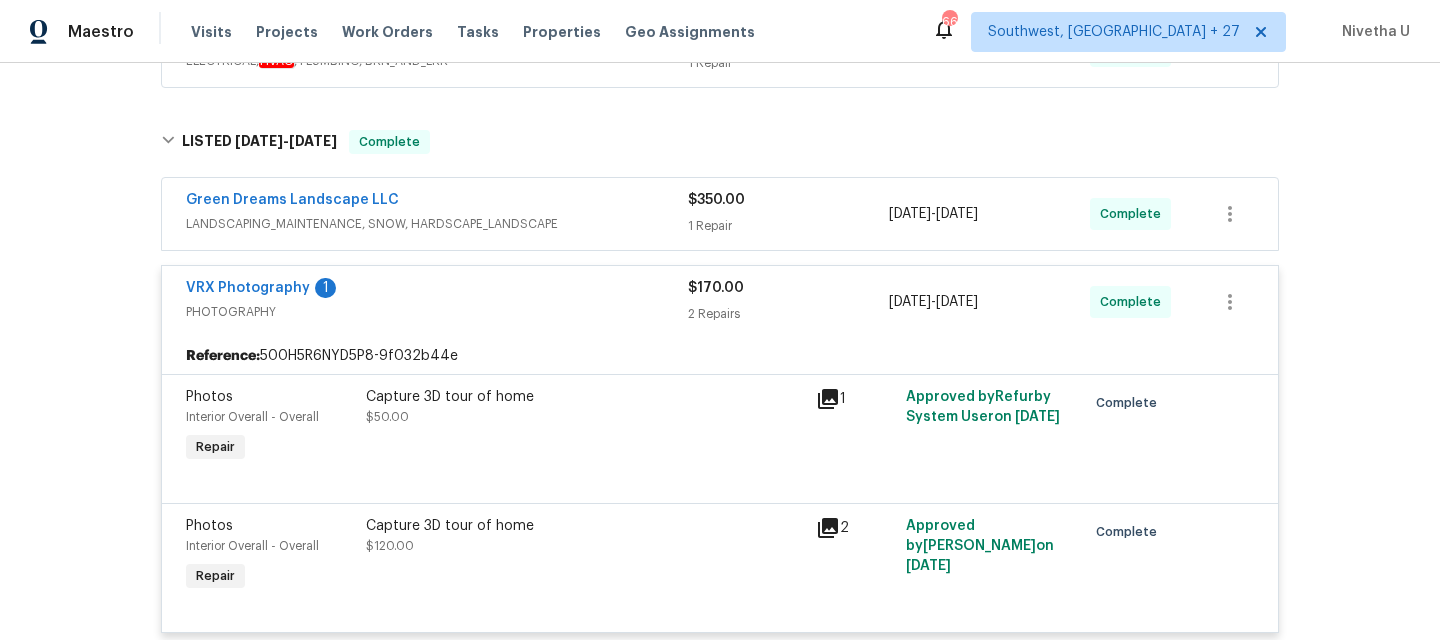 click on "VRX Photography 1" at bounding box center [437, 290] 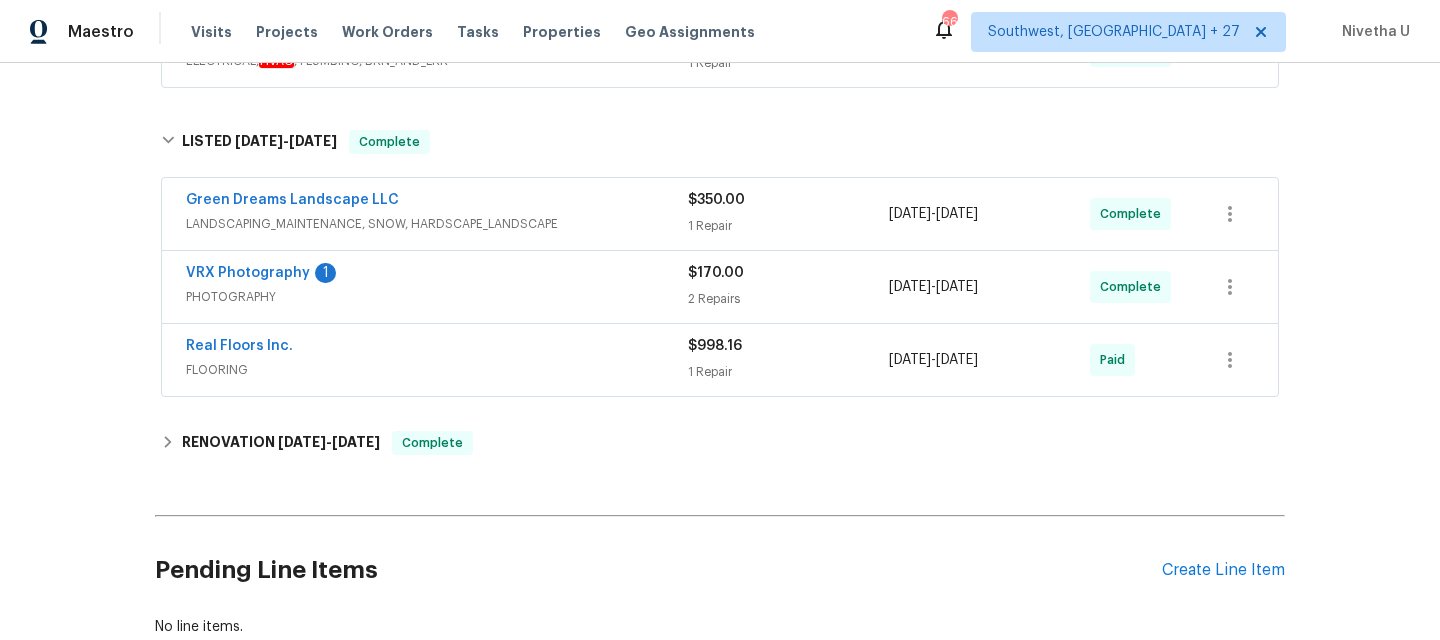 click on "Green Dreams Landscape LLC LANDSCAPING_MAINTENANCE, SNOW, HARDSCAPE_LANDSCAPE $350.00 1 Repair [DATE]  -  [DATE] Complete" at bounding box center [720, 214] 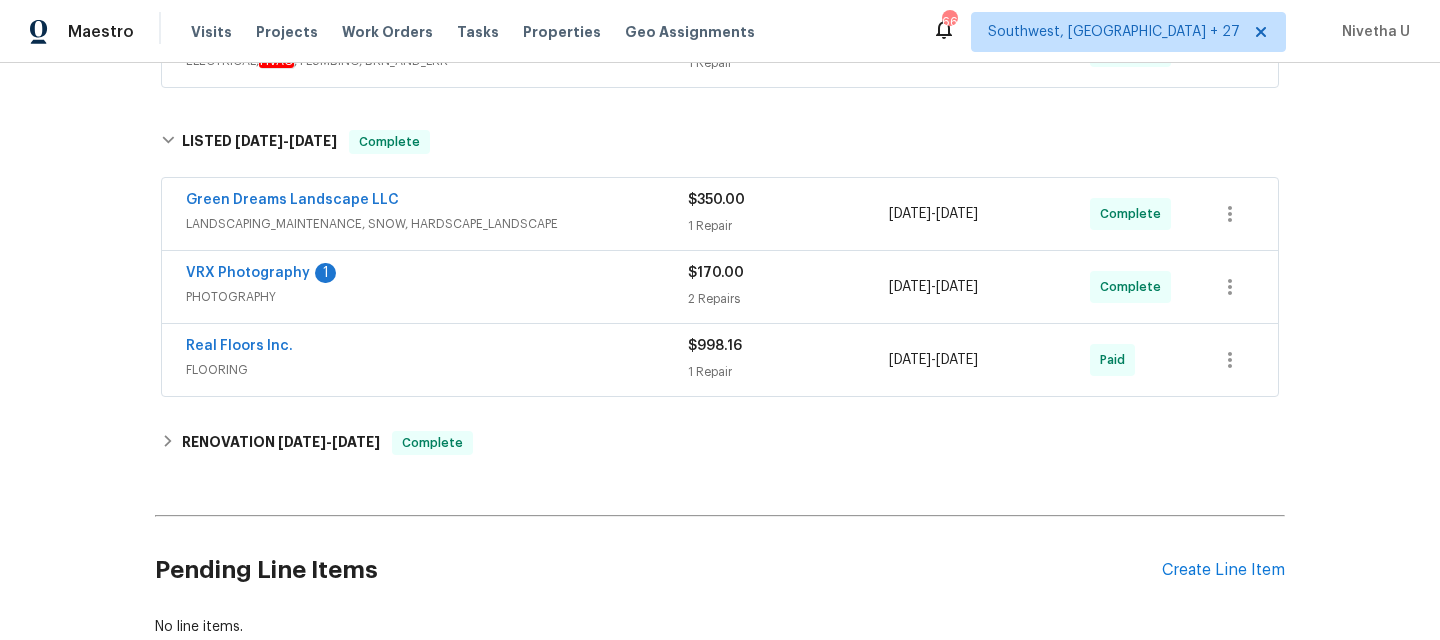 click on "LANDSCAPING_MAINTENANCE, SNOW, HARDSCAPE_LANDSCAPE" at bounding box center (437, 224) 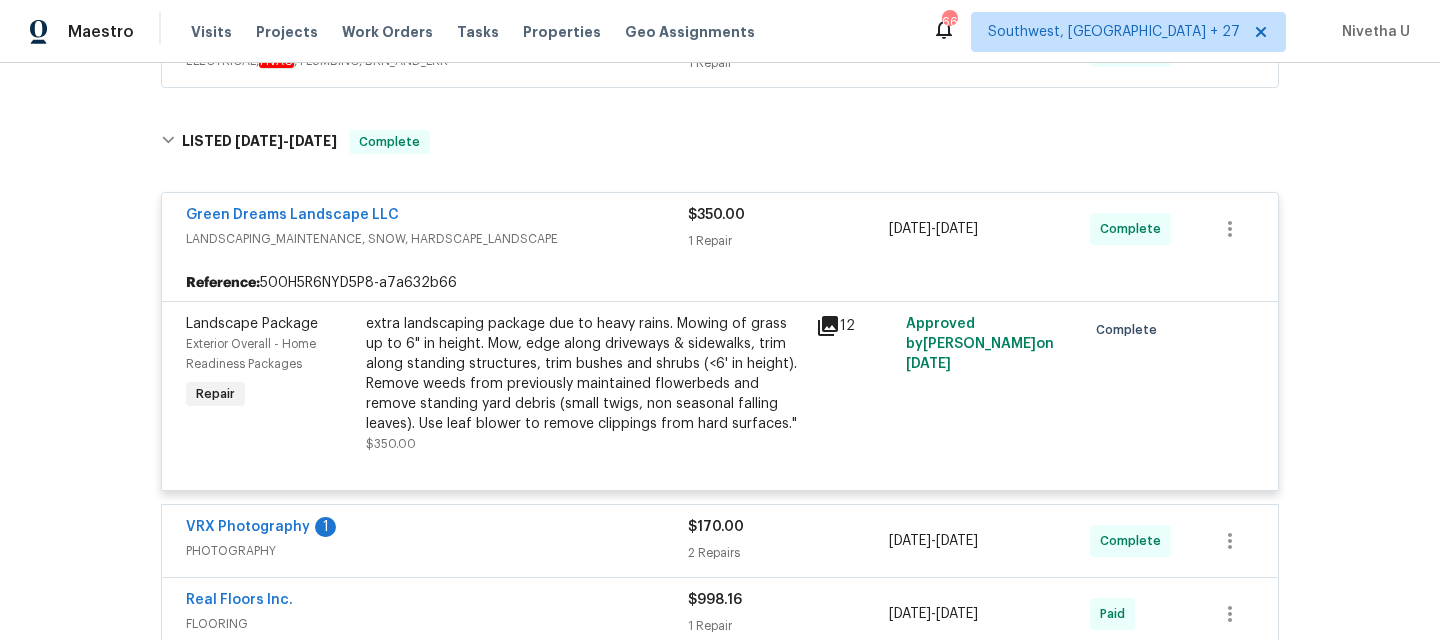 click on "Green Dreams Landscape LLC" at bounding box center [437, 217] 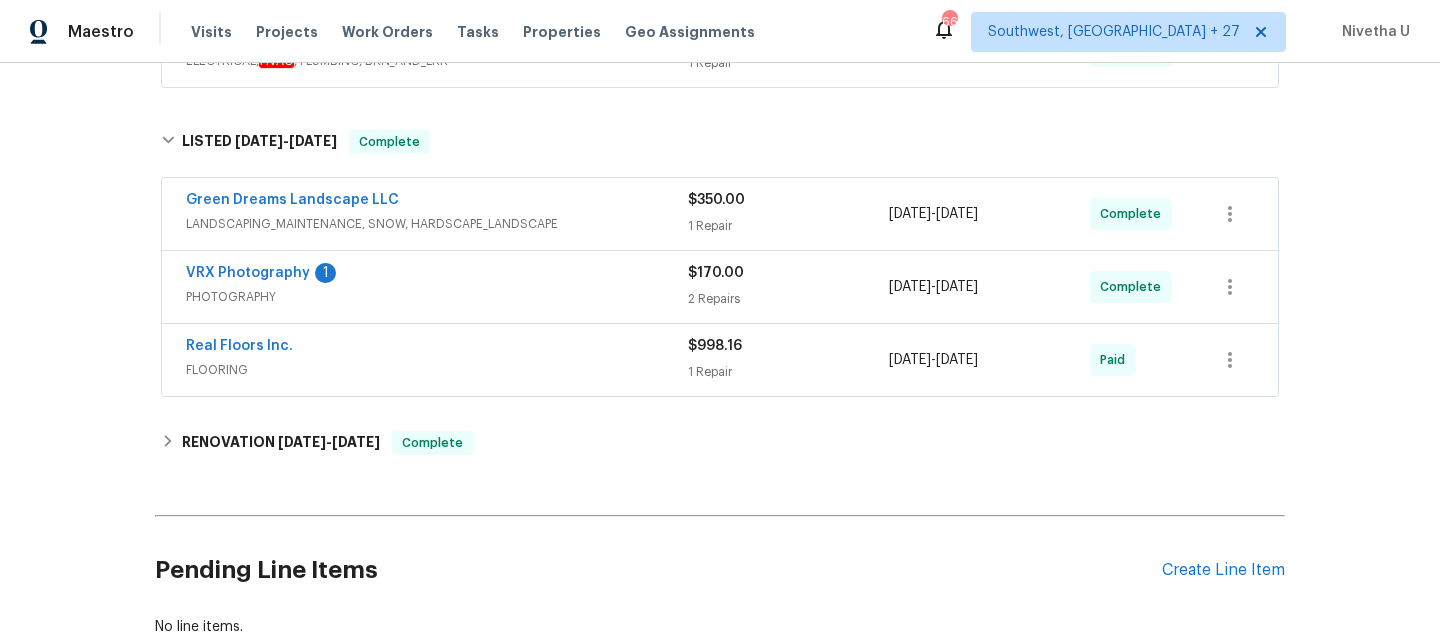 click on "FLOORING" at bounding box center [437, 370] 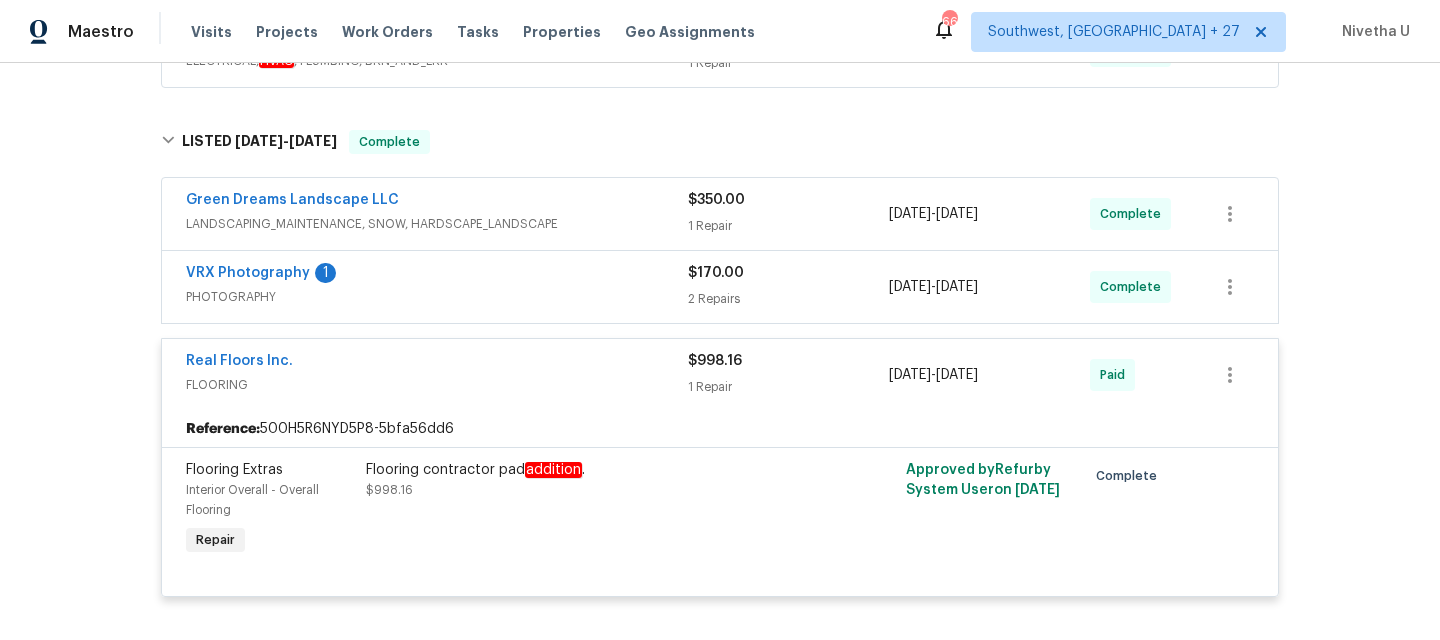 click on "Real Floors Inc." at bounding box center (437, 363) 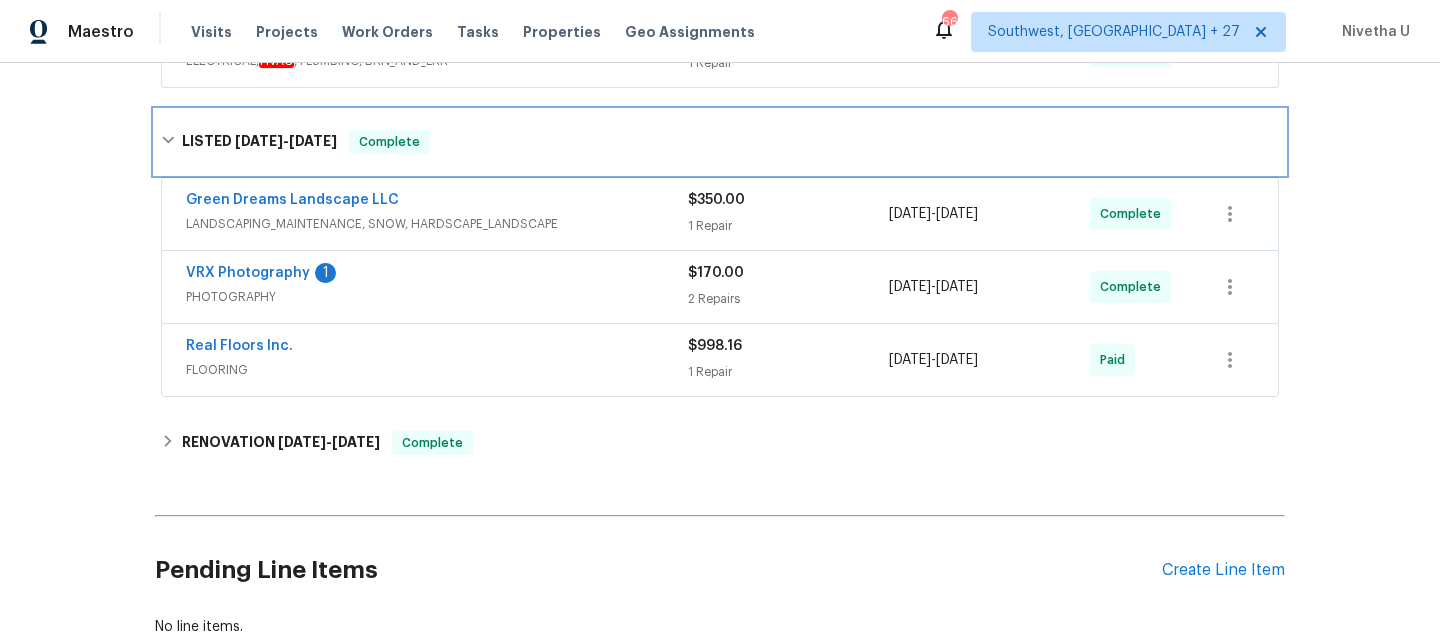 click on "LISTED   [DATE]  -  [DATE] Complete" at bounding box center (720, 142) 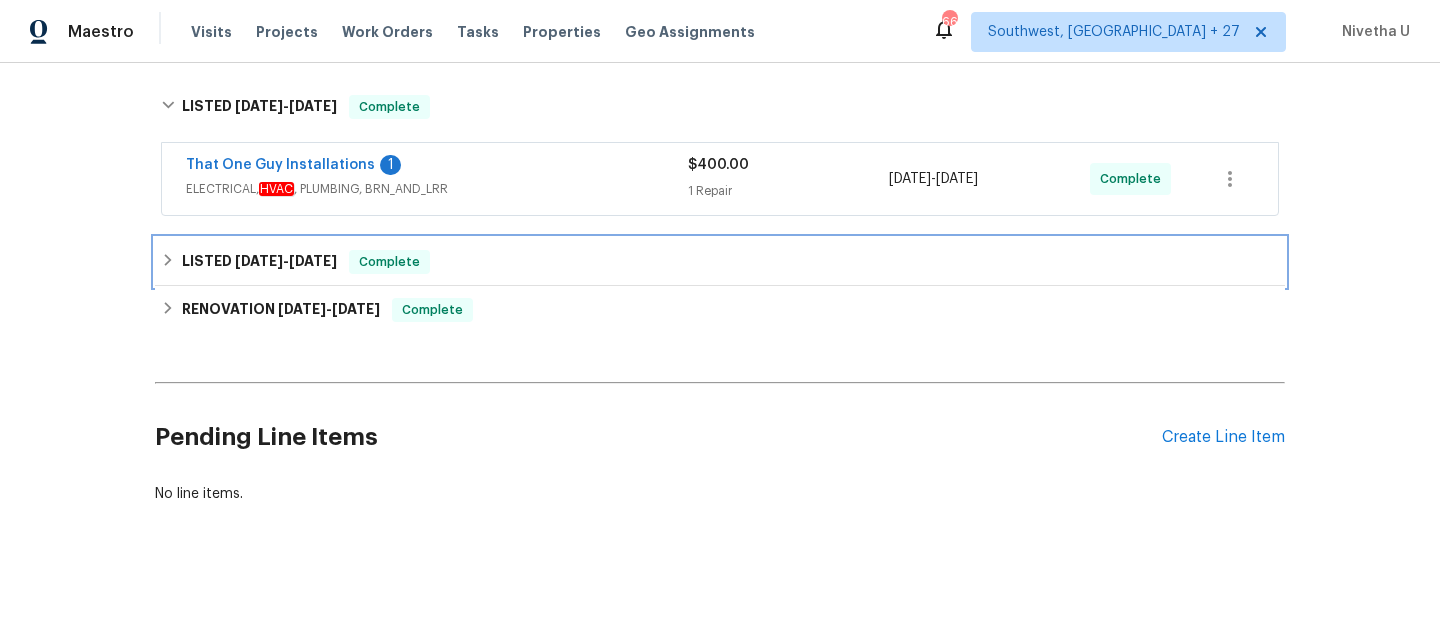 scroll, scrollTop: 123, scrollLeft: 0, axis: vertical 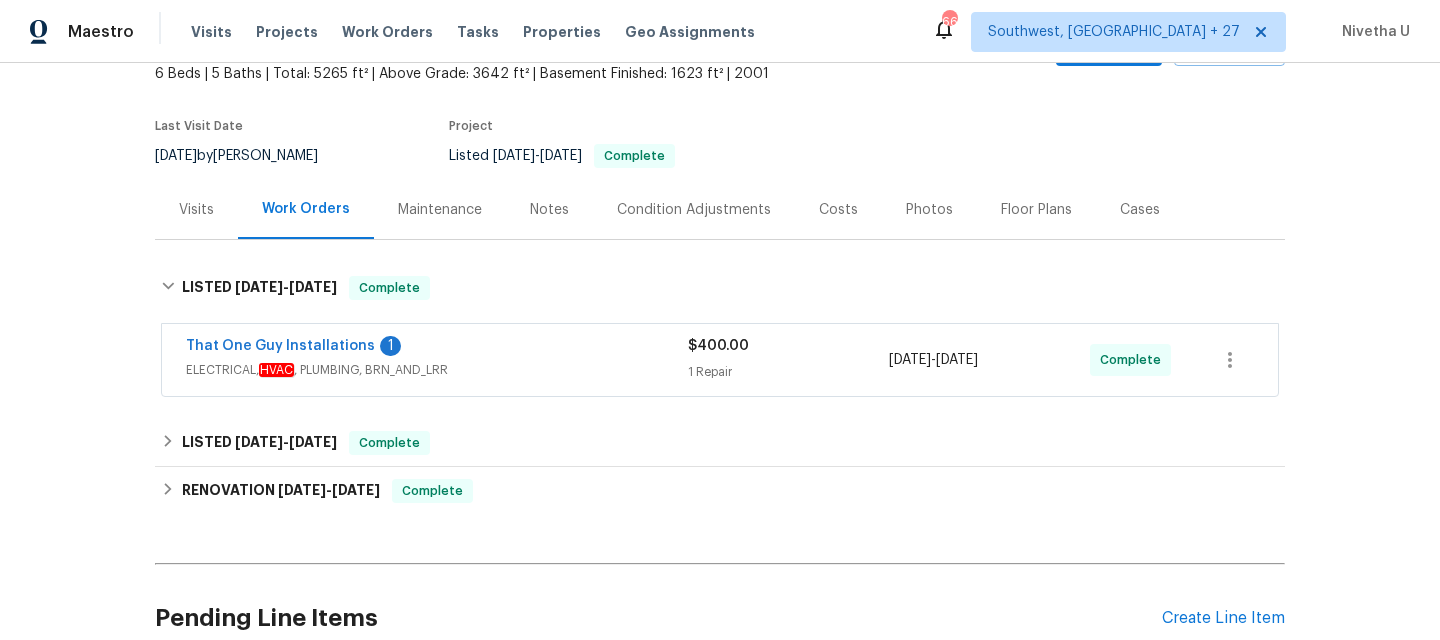 click on "That One Guy Installations 1 ELECTRICAL,  HVAC , PLUMBING, BRN_AND_LRR" at bounding box center [437, 360] 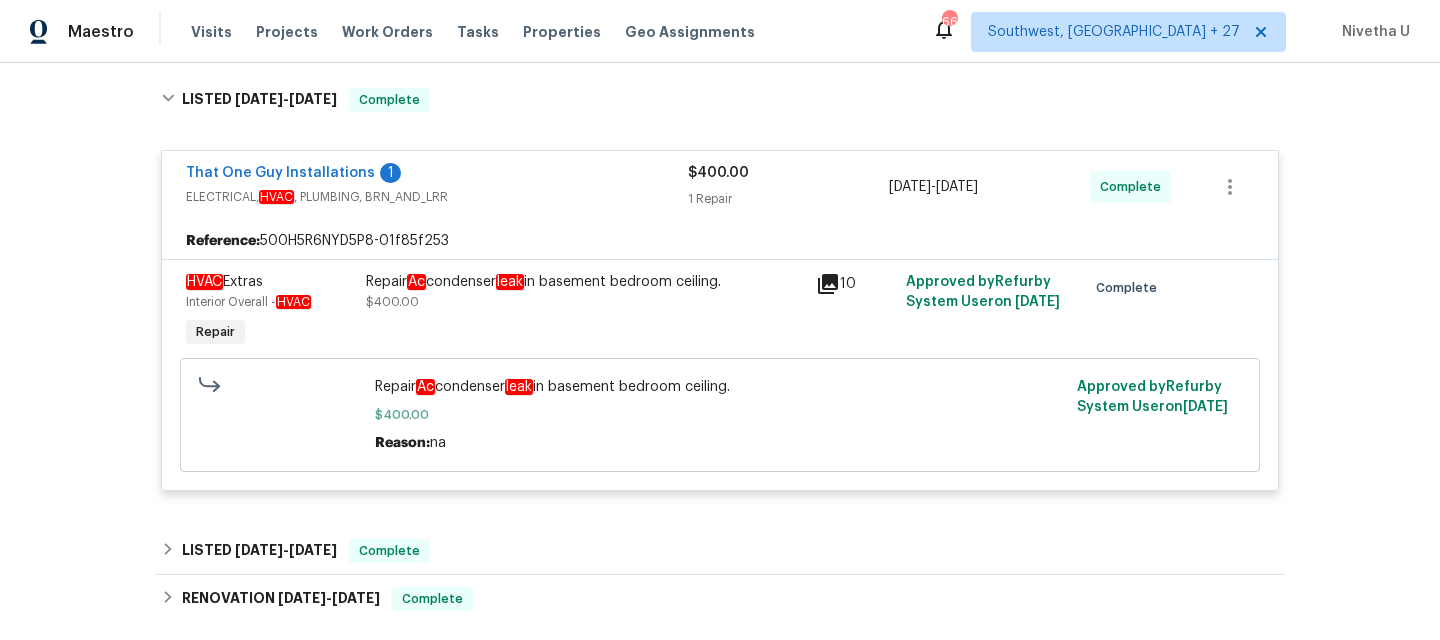 scroll, scrollTop: 316, scrollLeft: 0, axis: vertical 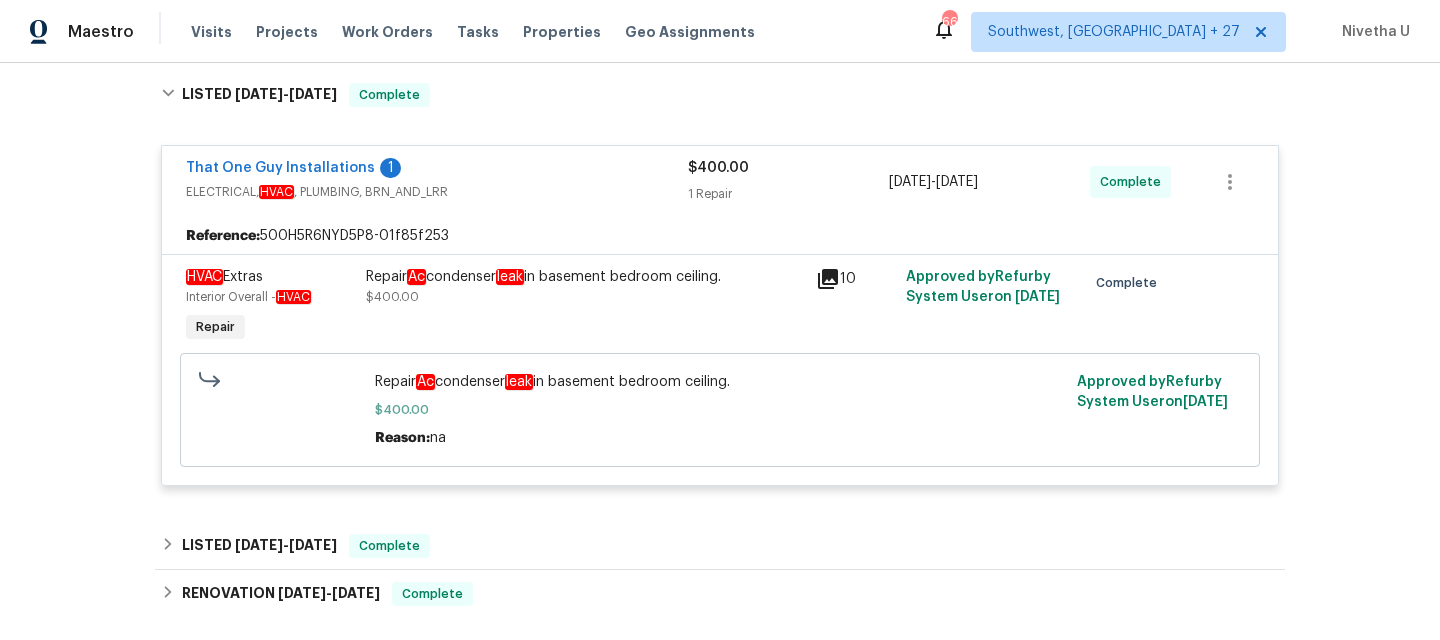 click on "Repair  Ac  condenser  leak  in basement bedroom ceiling. $400.00" at bounding box center [585, 307] 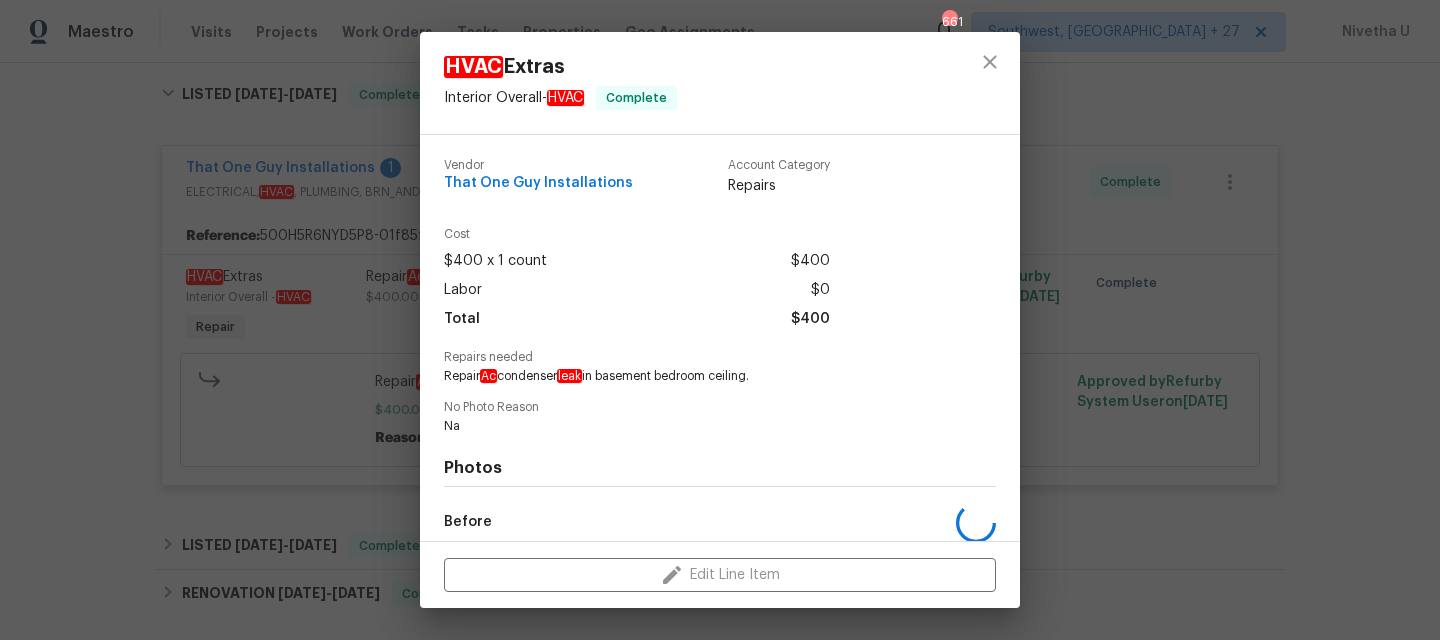 scroll, scrollTop: 230, scrollLeft: 0, axis: vertical 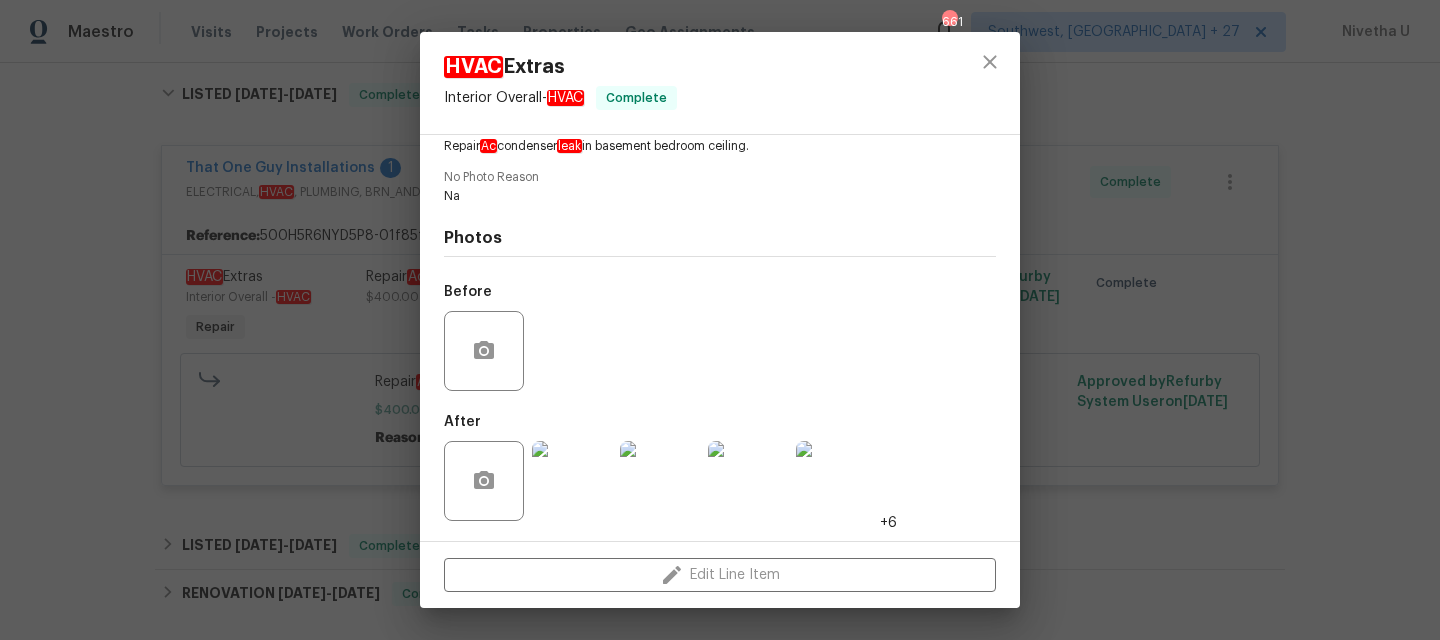 click at bounding box center [572, 481] 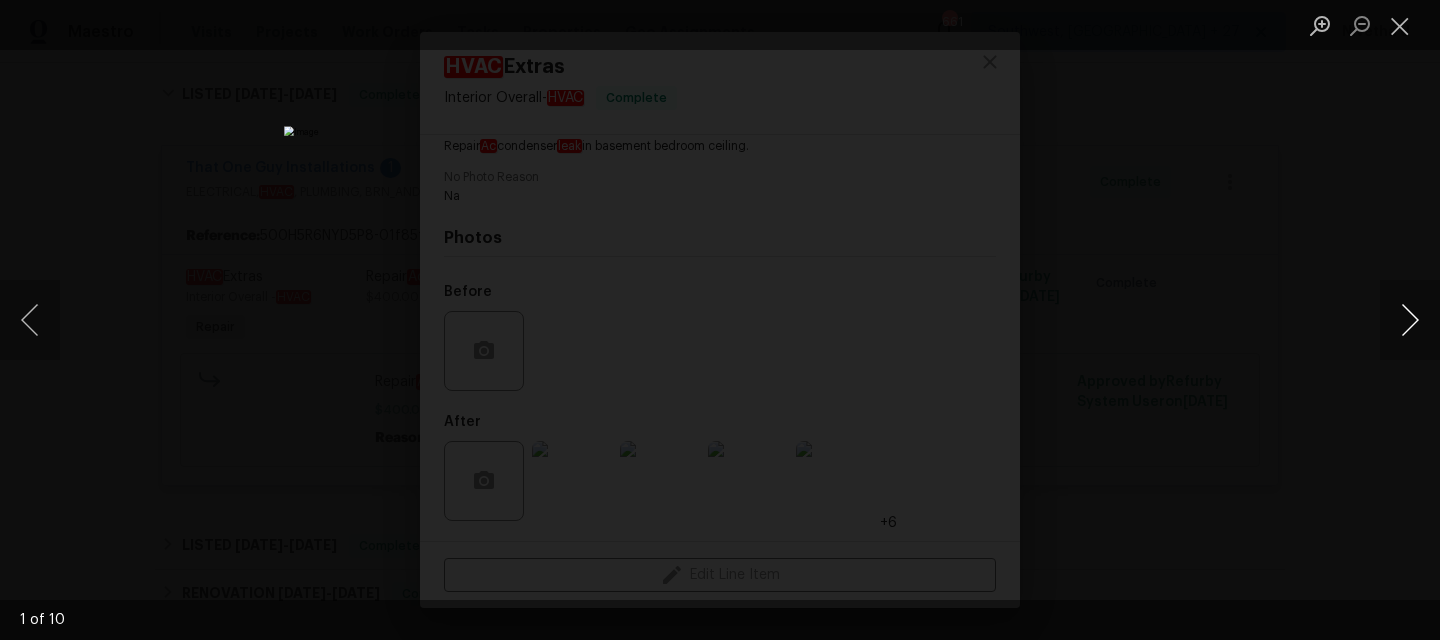 click at bounding box center [1410, 320] 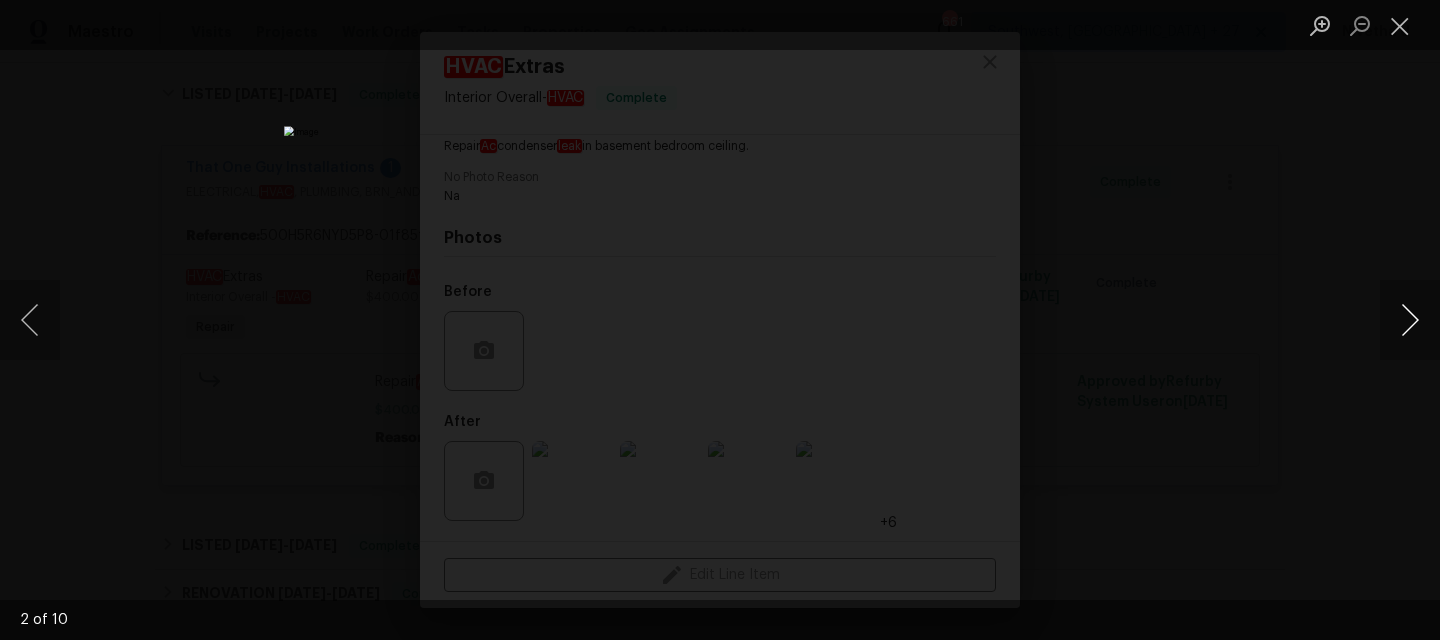 click at bounding box center [1410, 320] 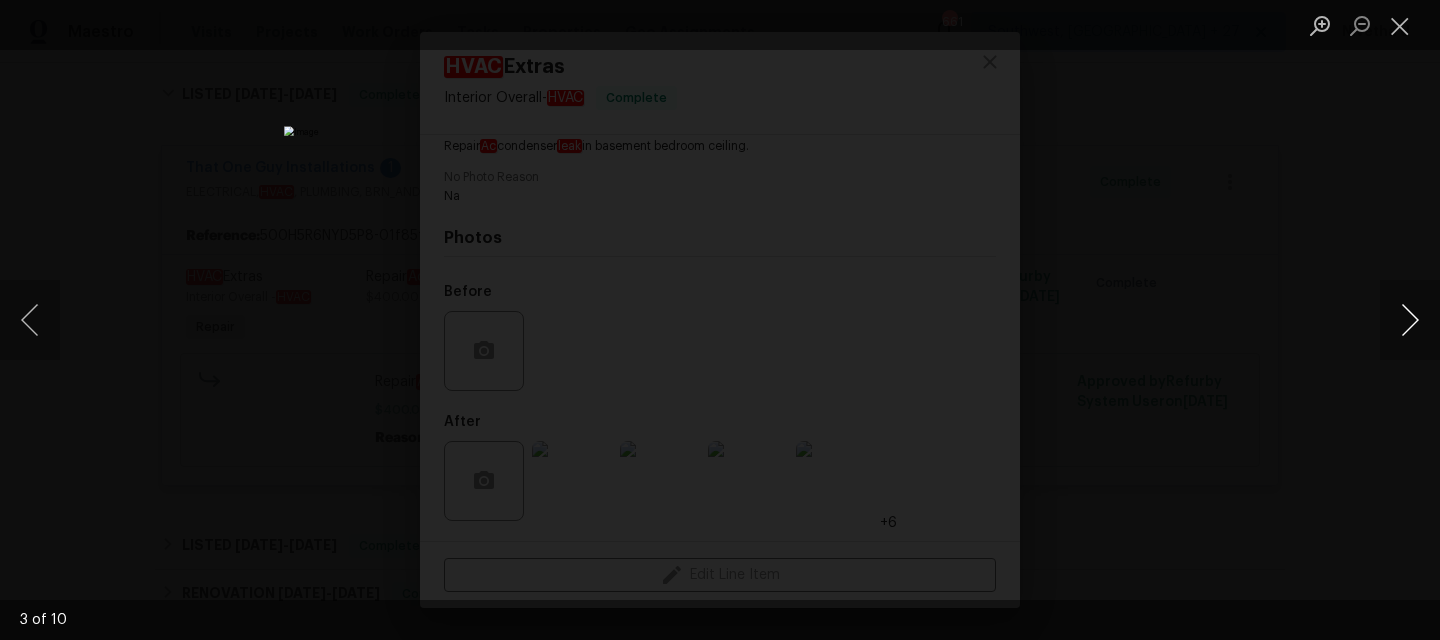 click at bounding box center (1410, 320) 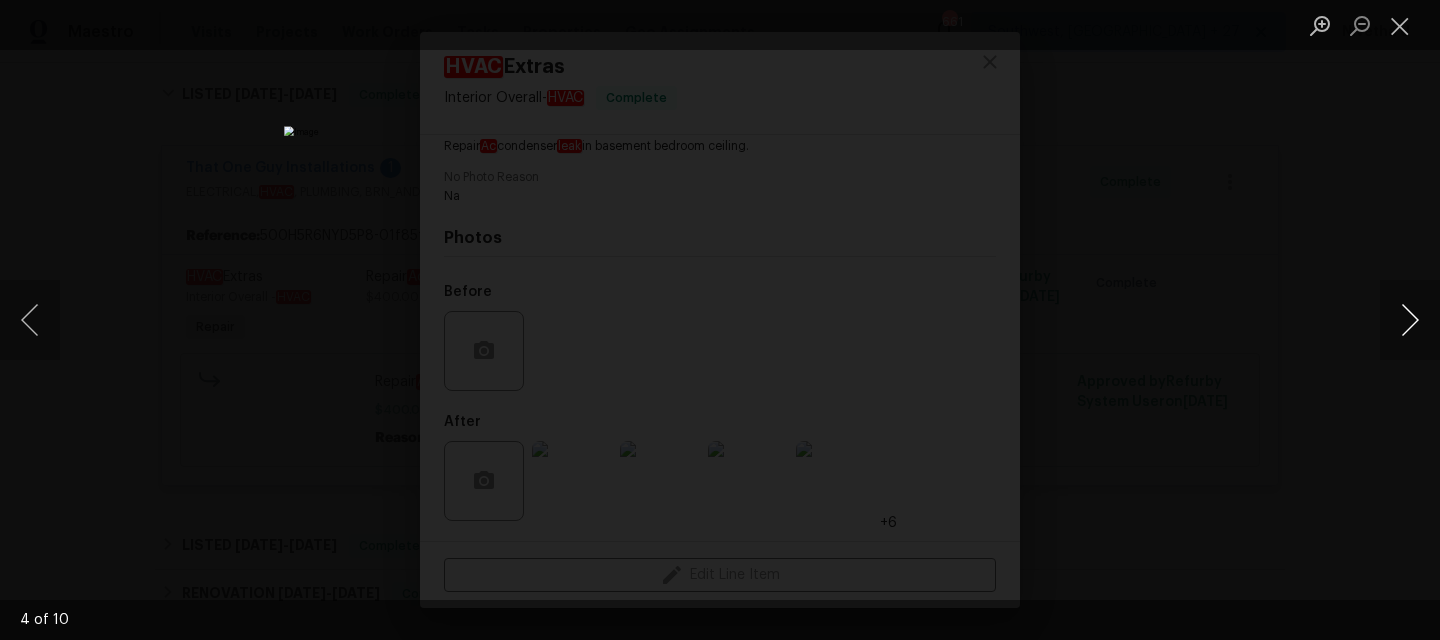 click at bounding box center [1410, 320] 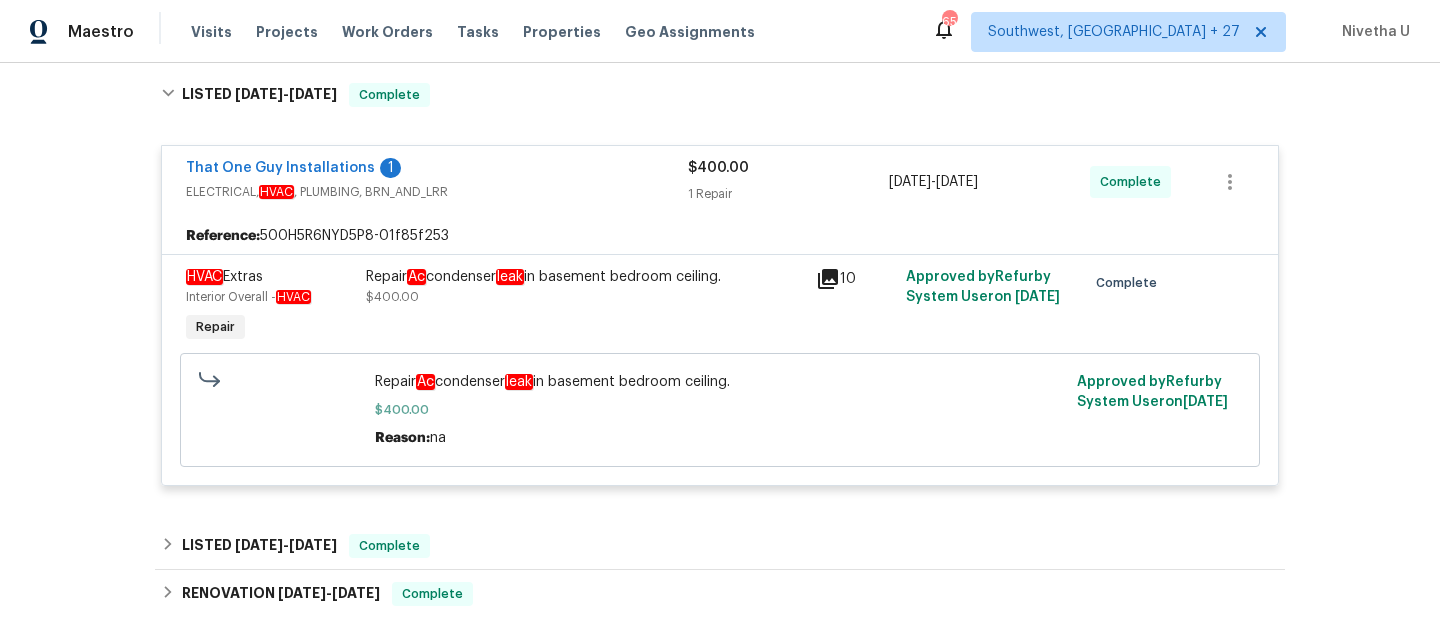 click on "Repair  Ac  condenser  leak  in basement bedroom ceiling." at bounding box center [585, 277] 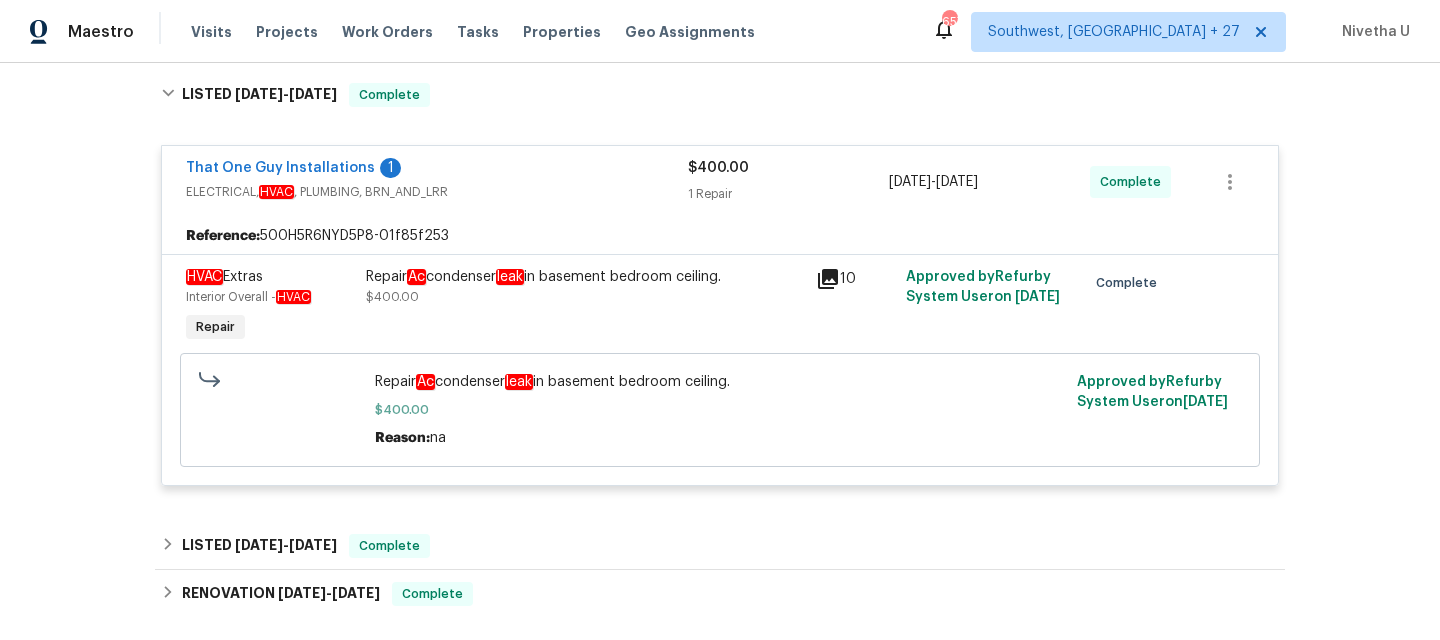 scroll, scrollTop: 176, scrollLeft: 0, axis: vertical 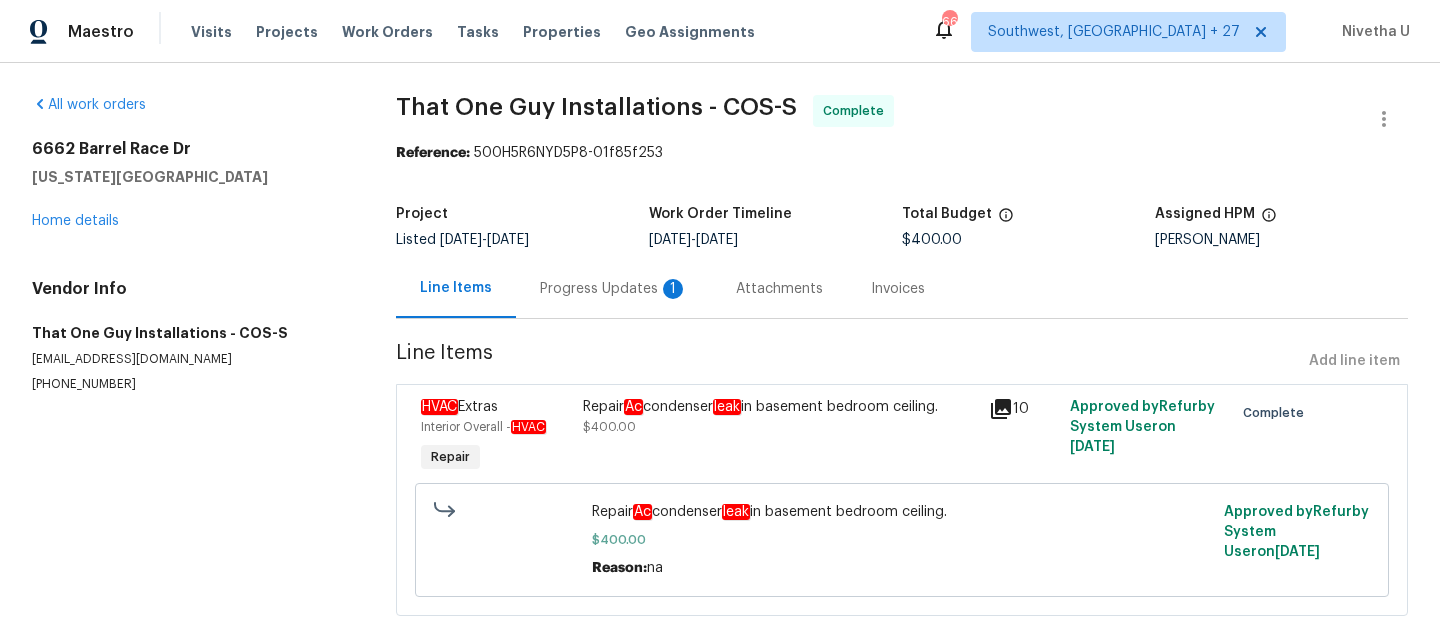 click on "Progress Updates 1" at bounding box center [614, 289] 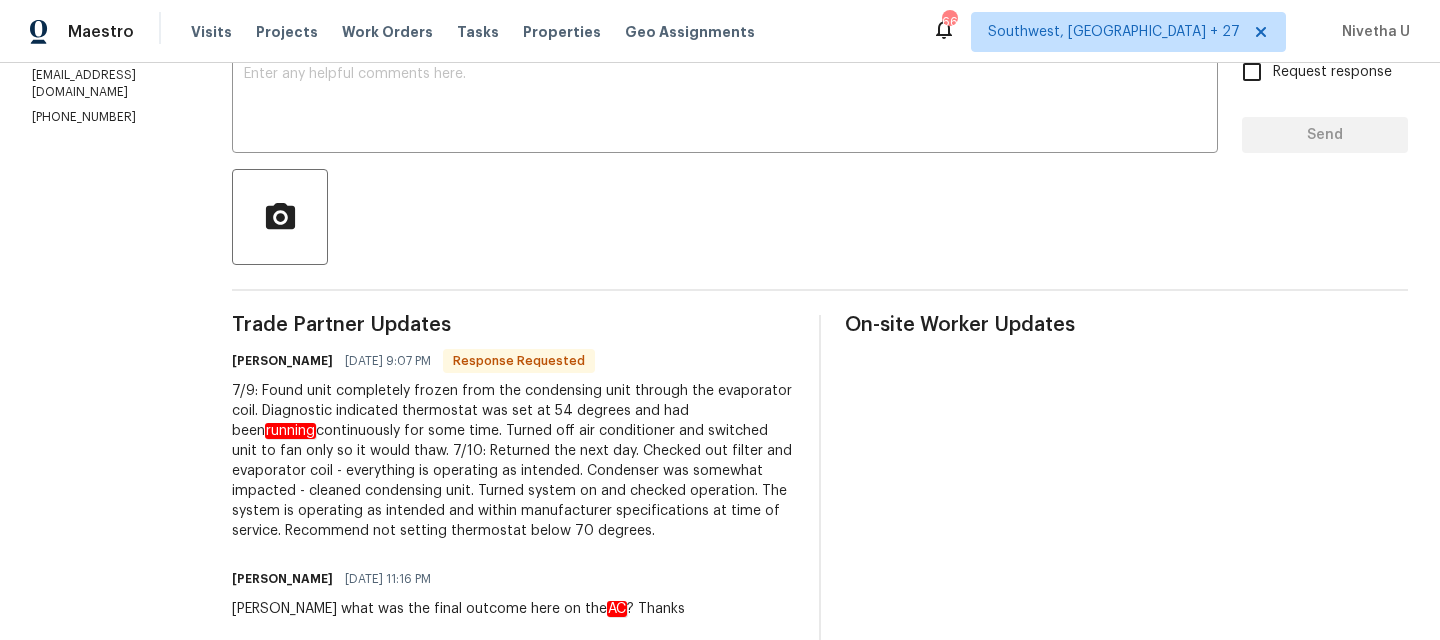 scroll, scrollTop: 363, scrollLeft: 0, axis: vertical 